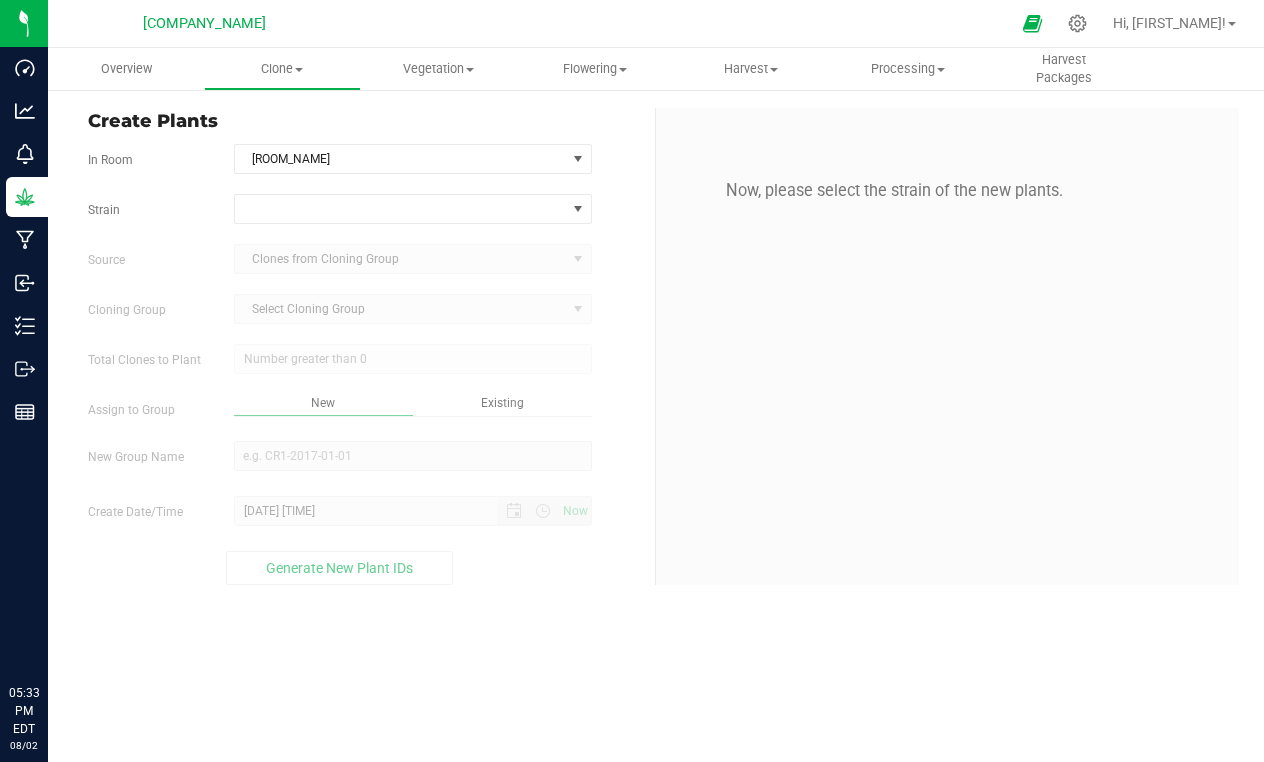 click on "Clone
Create plants
Cloning groups
Cloning plants
Apply to plants" at bounding box center (282, 69) 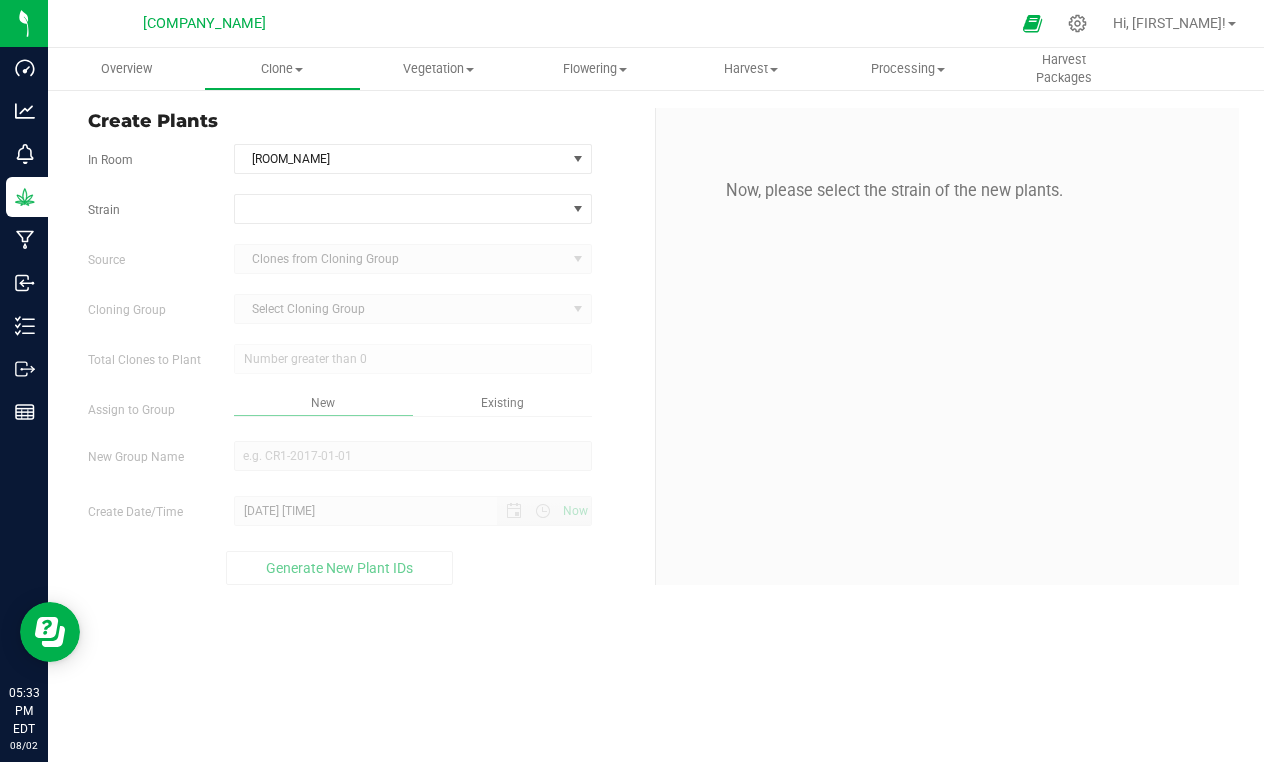 scroll, scrollTop: 0, scrollLeft: 0, axis: both 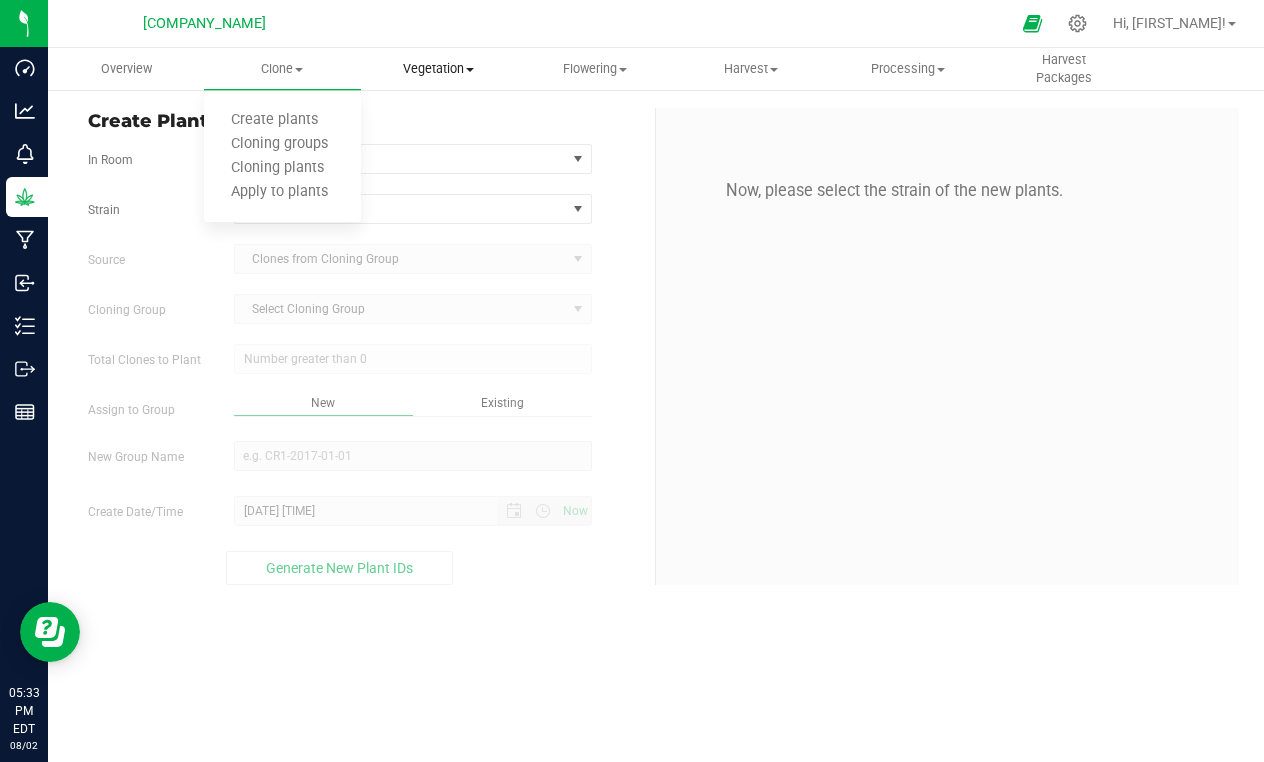 click on "Vegetation" at bounding box center [439, 69] 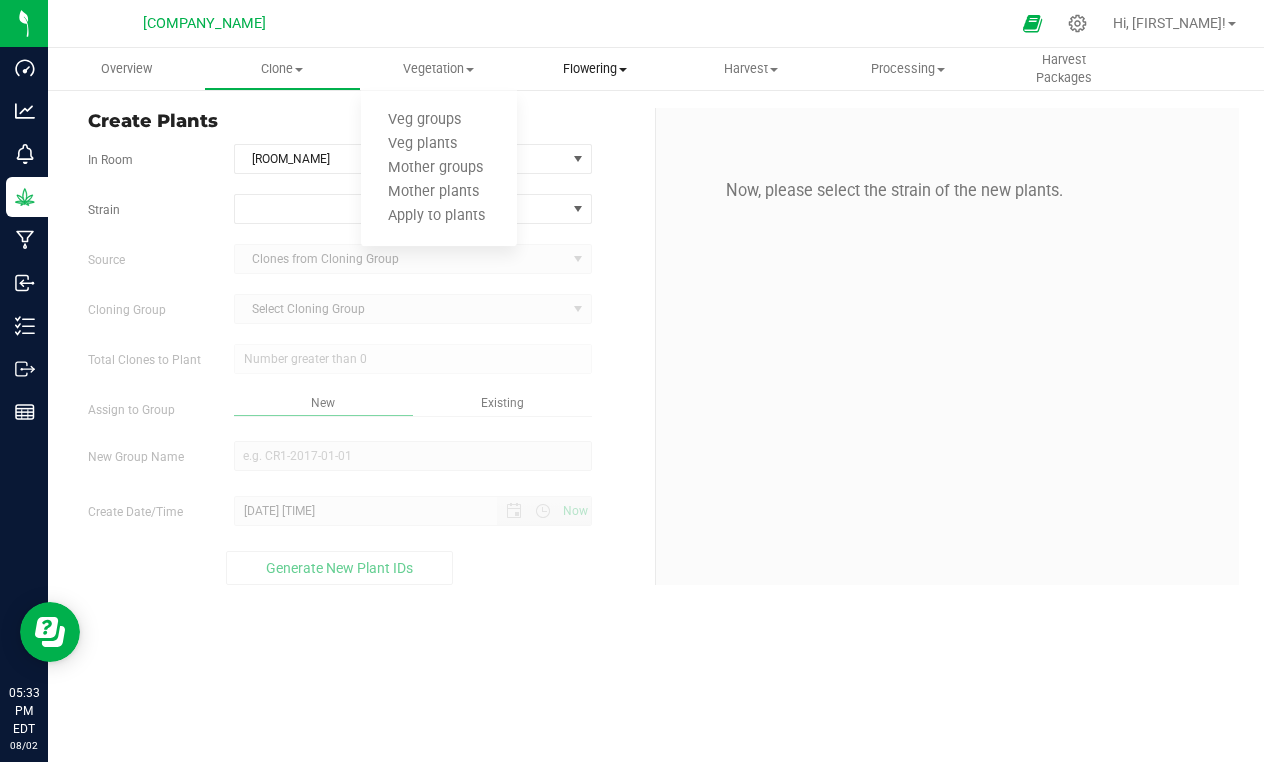 click on "Flowering" at bounding box center [595, 69] 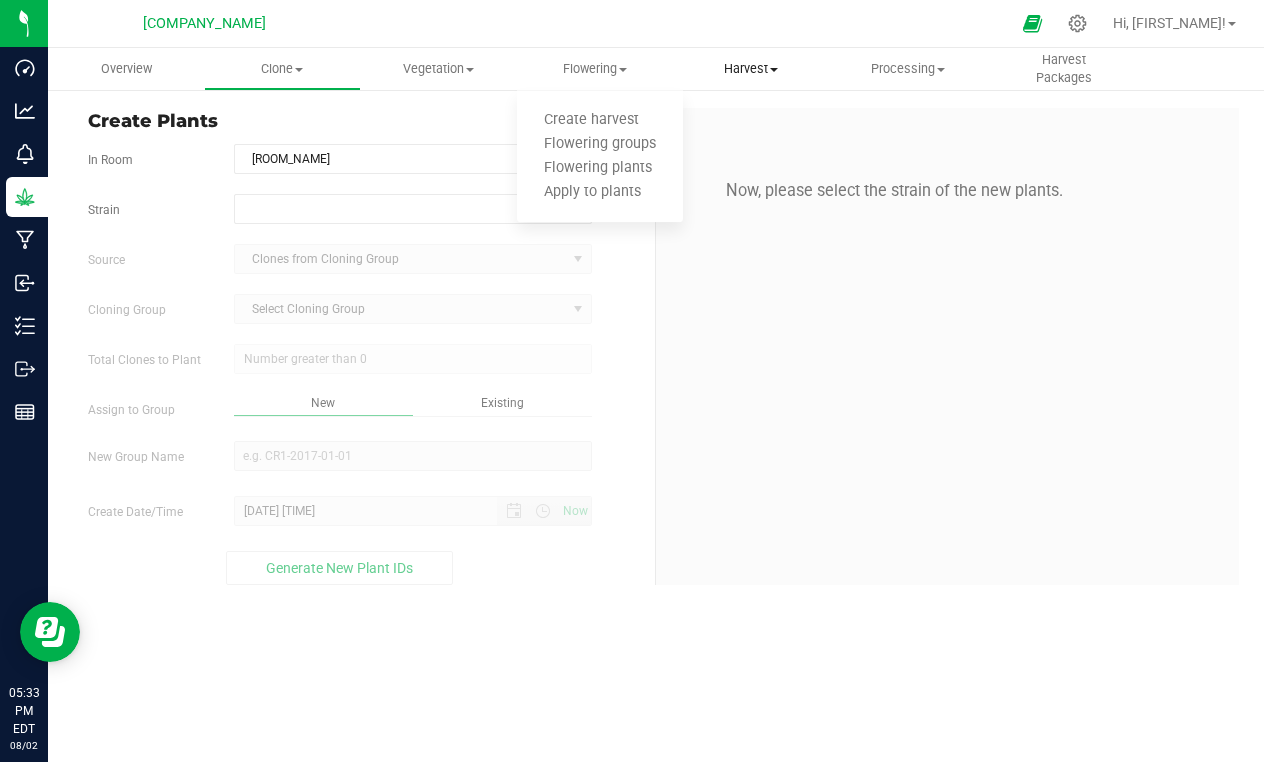 click on "Harvest" at bounding box center (751, 69) 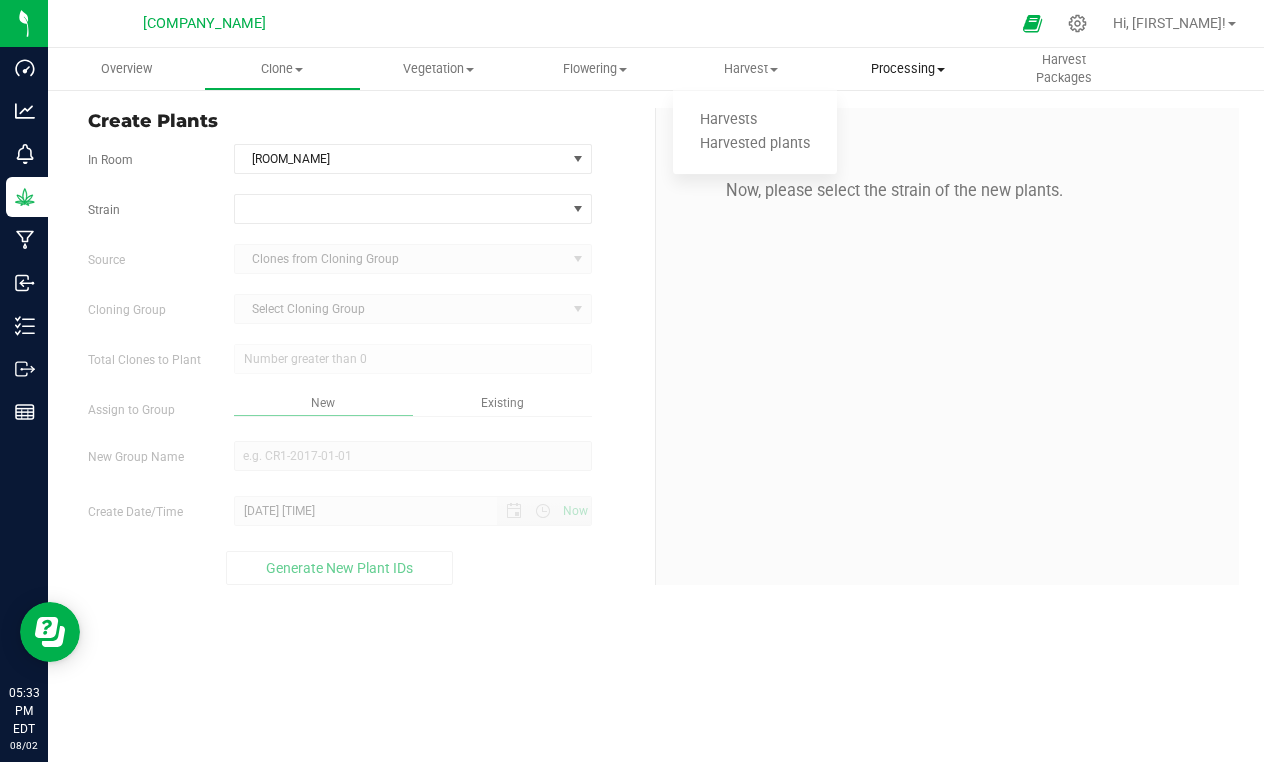 click on "Processing" at bounding box center [908, 69] 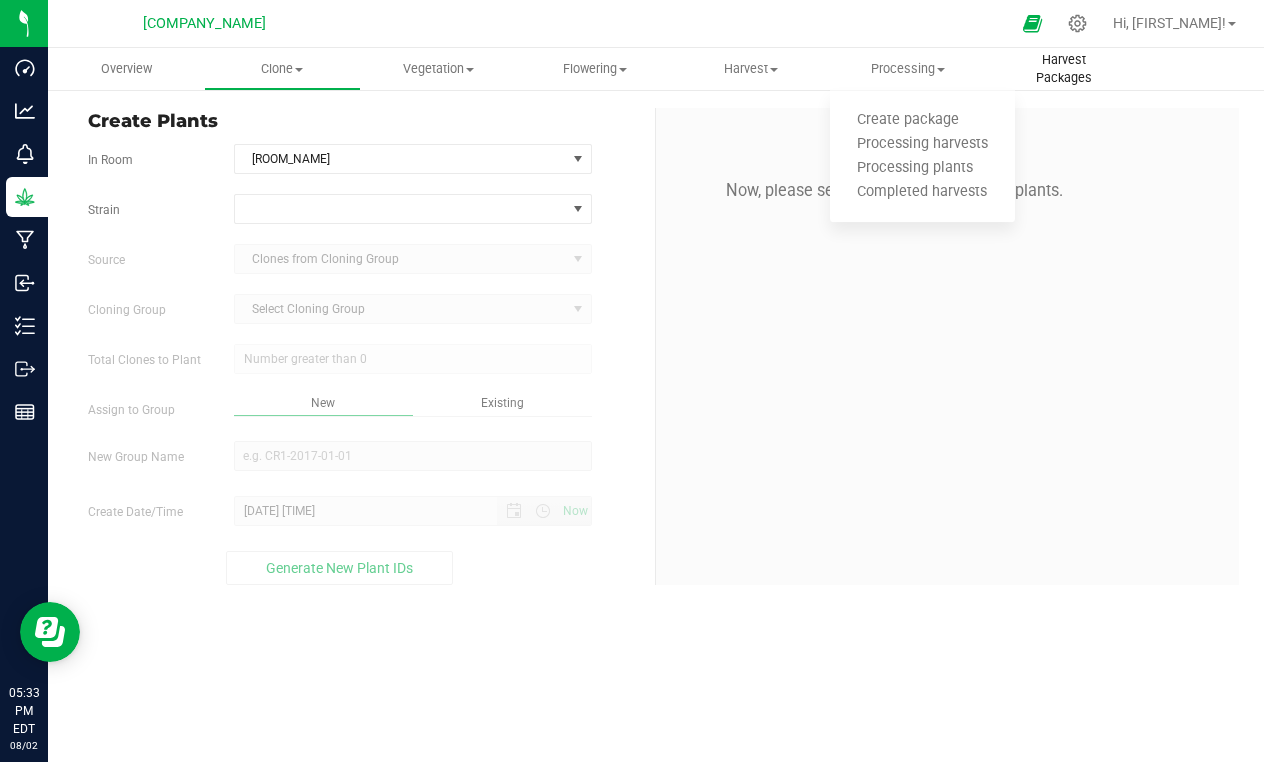 click on "Harvest Packages" at bounding box center (1064, 69) 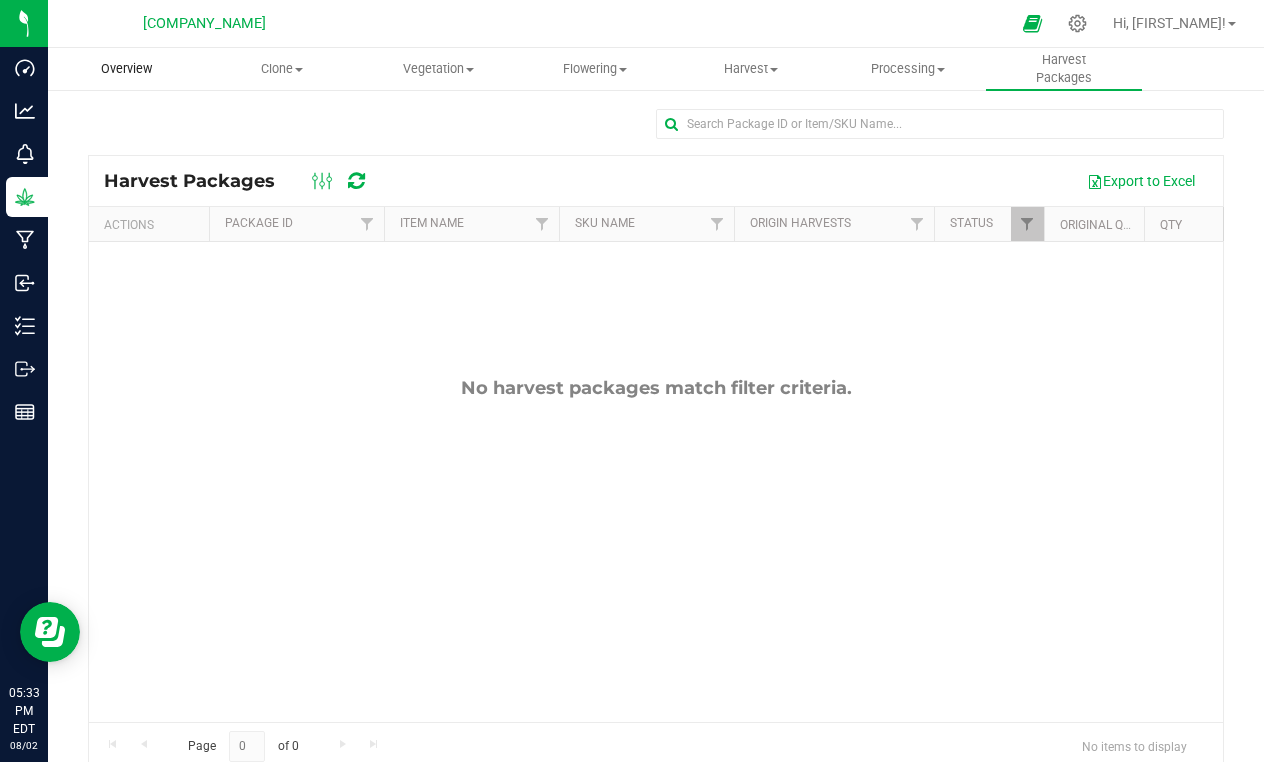 click on "Overview" at bounding box center (126, 69) 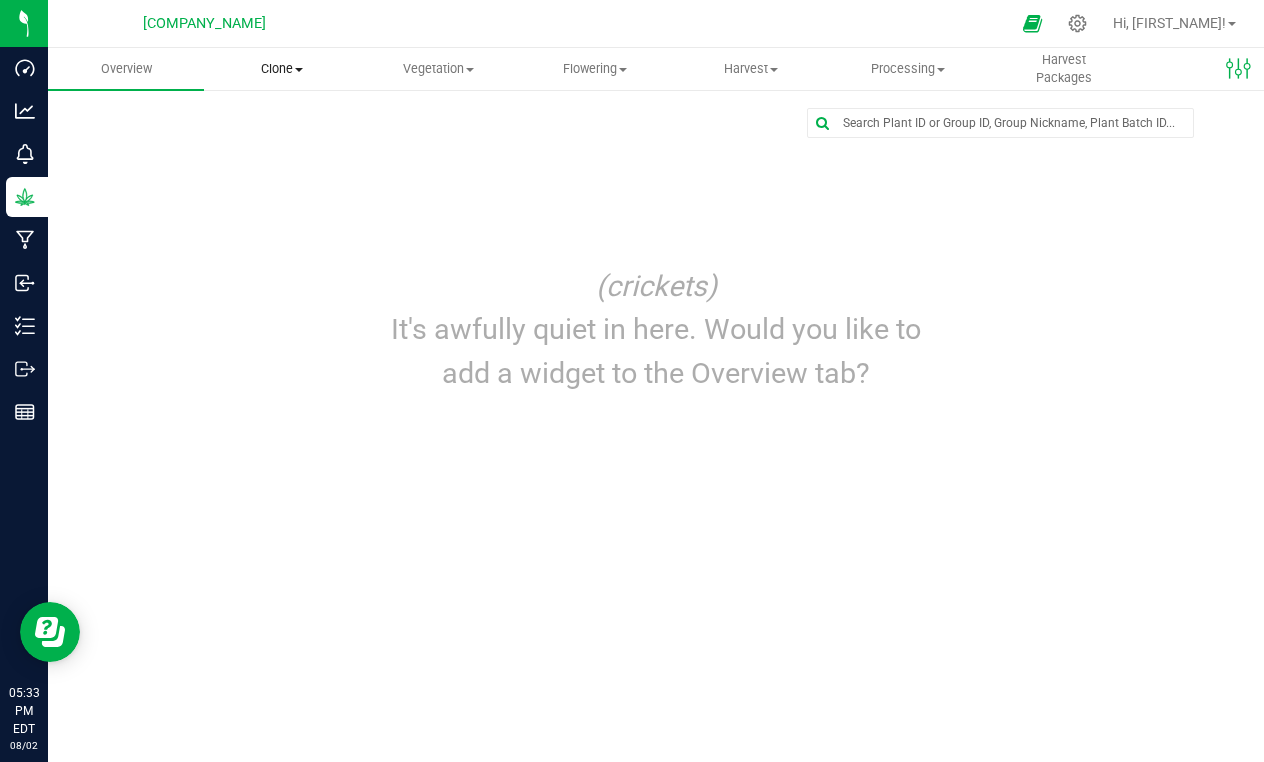 click on "Clone" at bounding box center (282, 69) 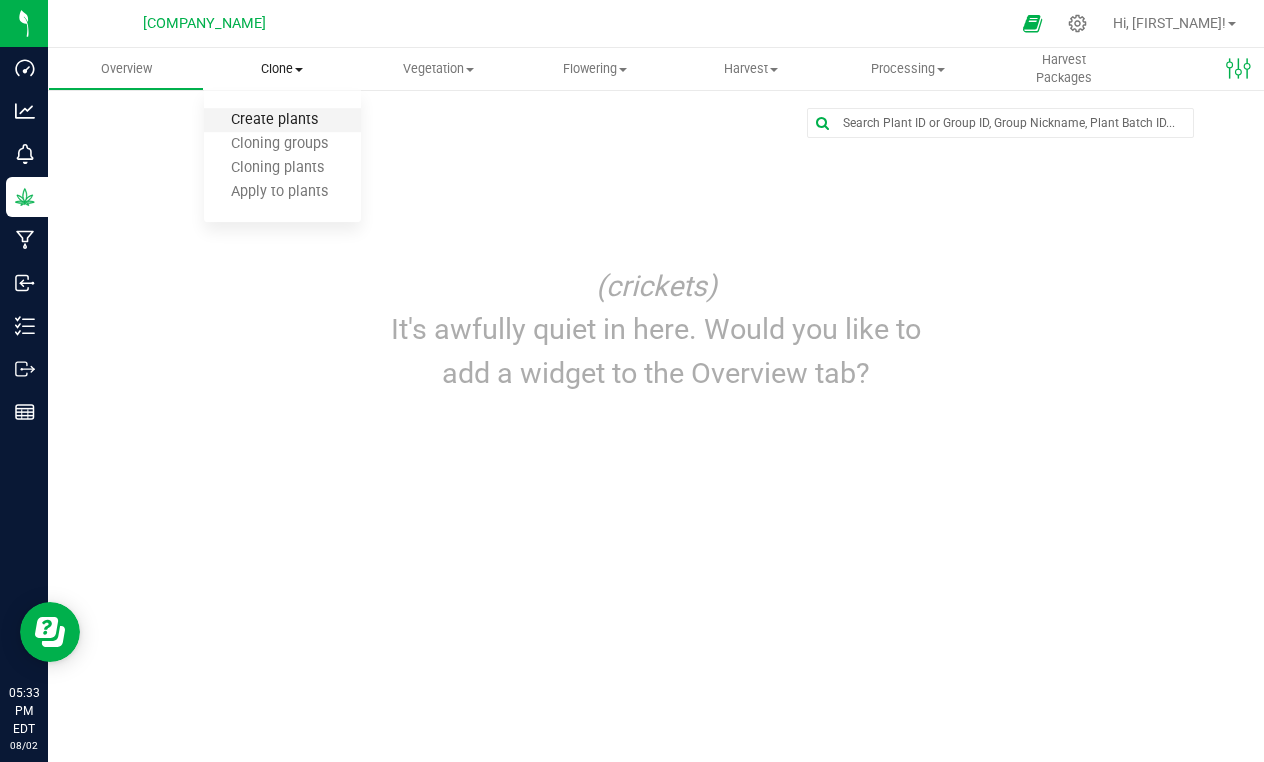 click on "Create plants" at bounding box center (274, 120) 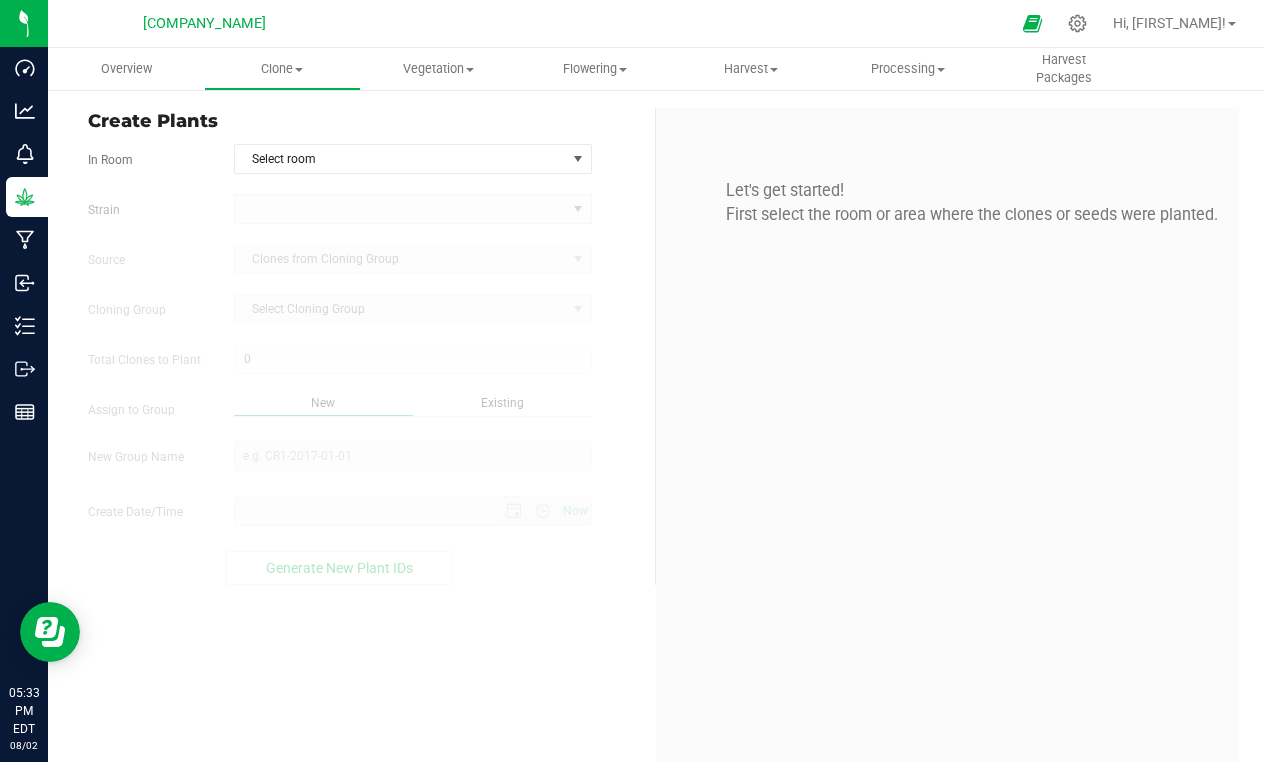 type on "[DATE] [TIME]" 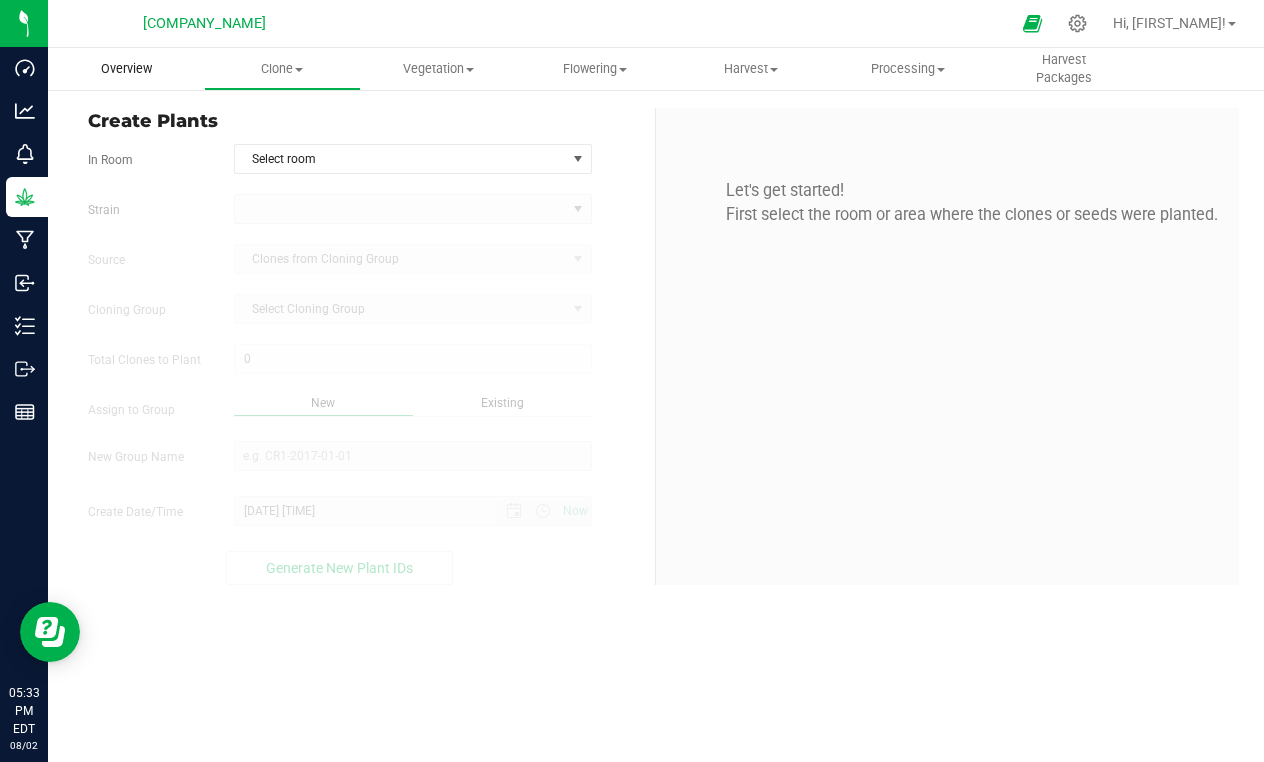 click on "Overview" at bounding box center (126, 69) 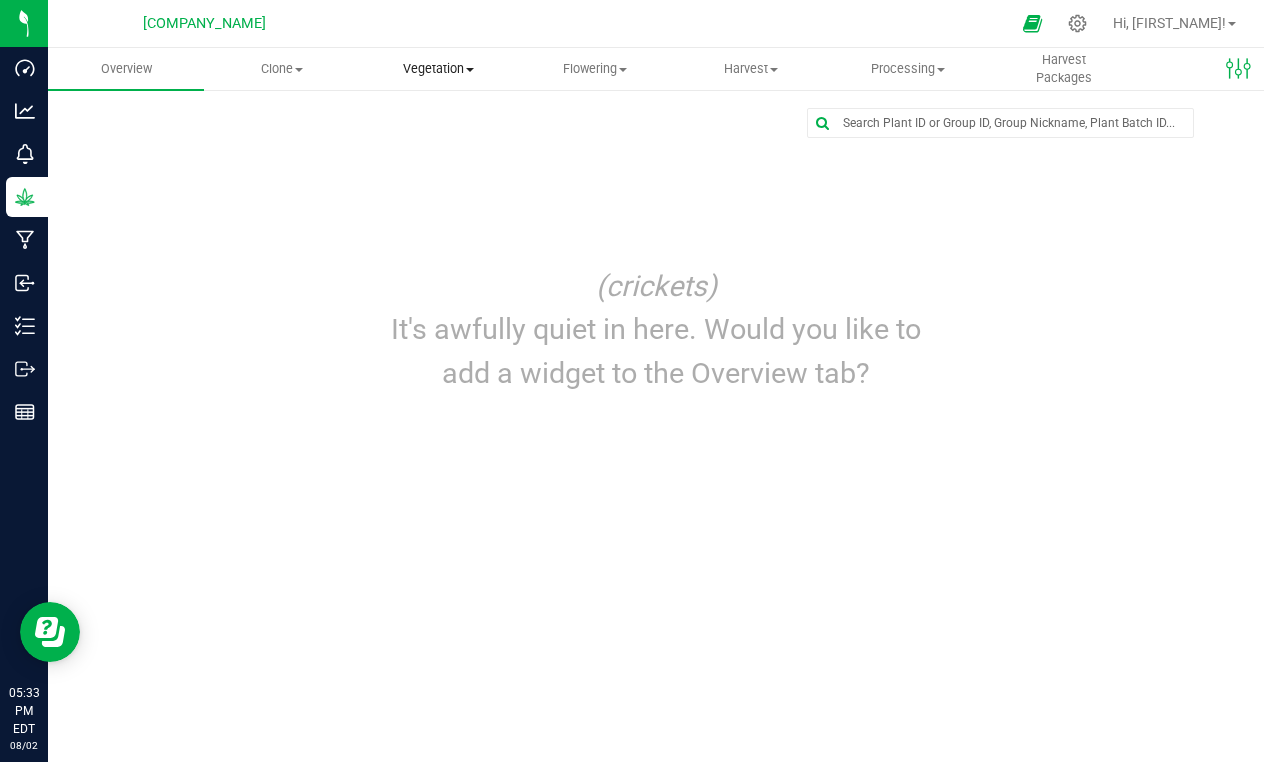 click on "Vegetation" at bounding box center [439, 69] 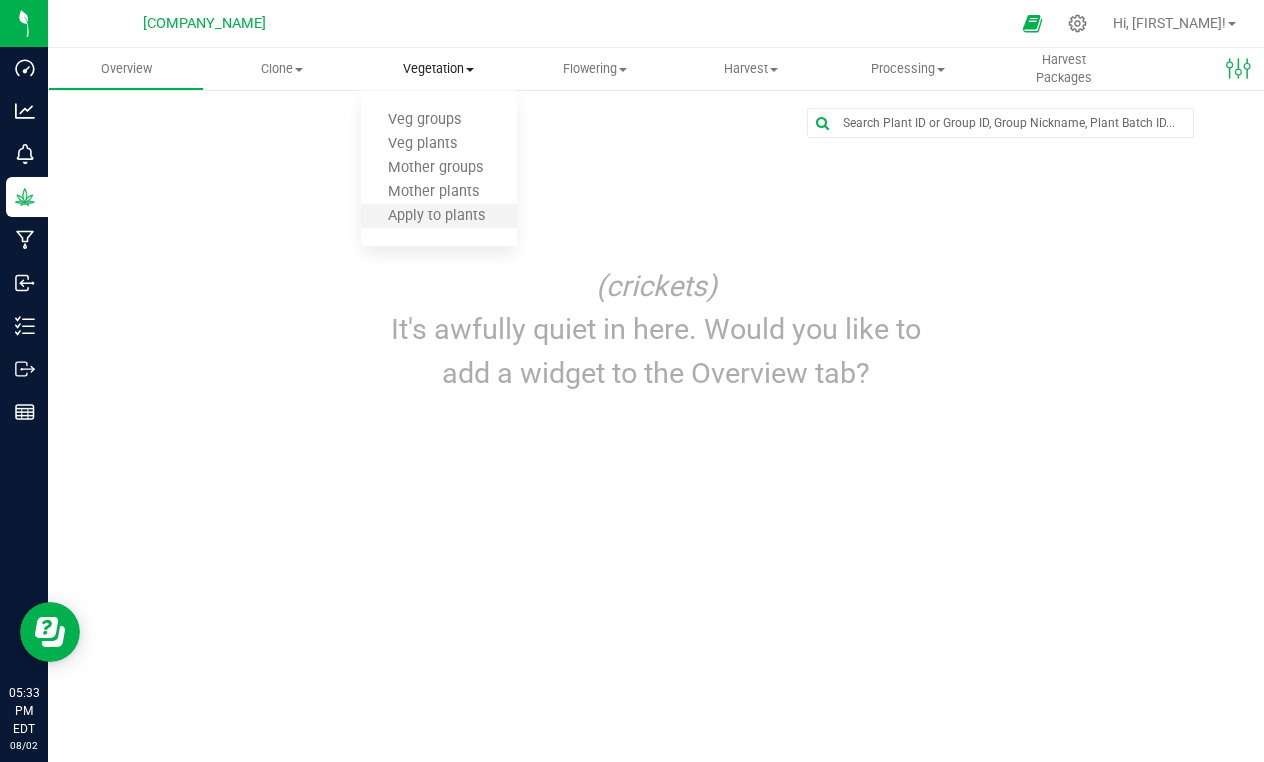 click on "Apply to plants" at bounding box center (439, 217) 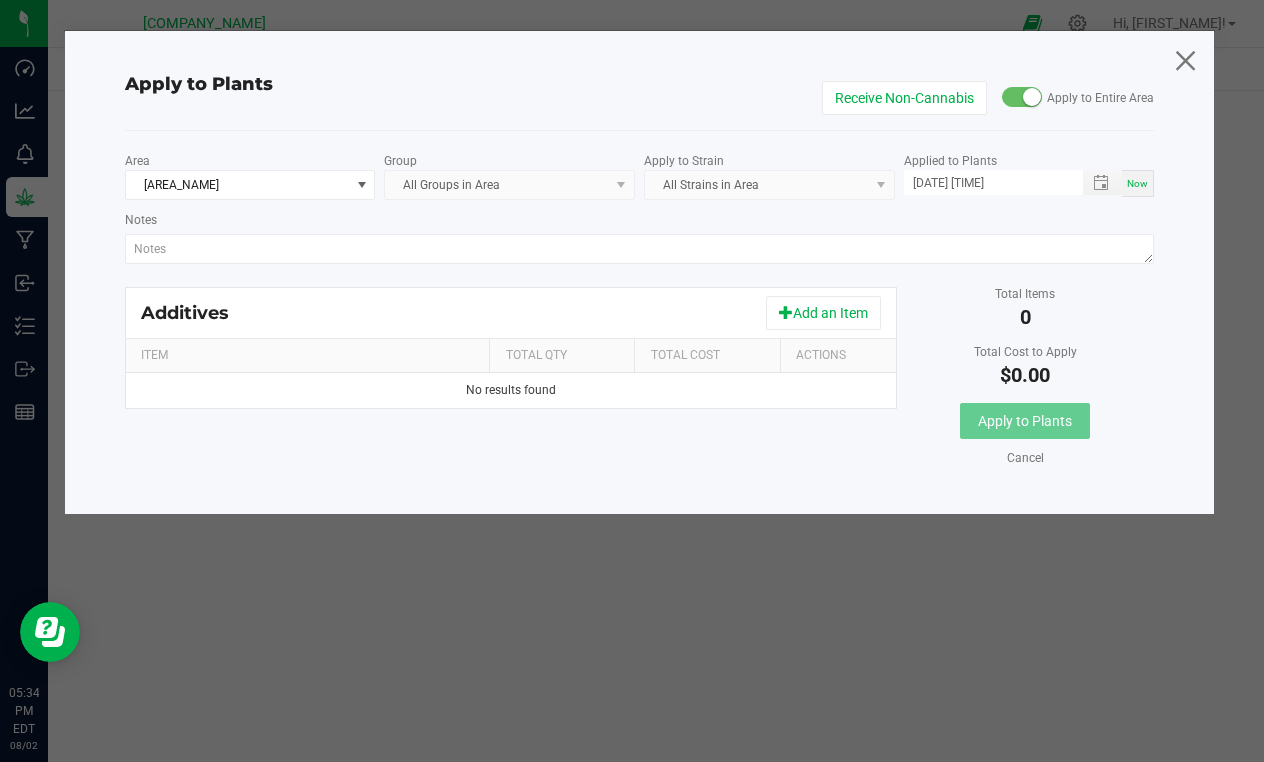 click 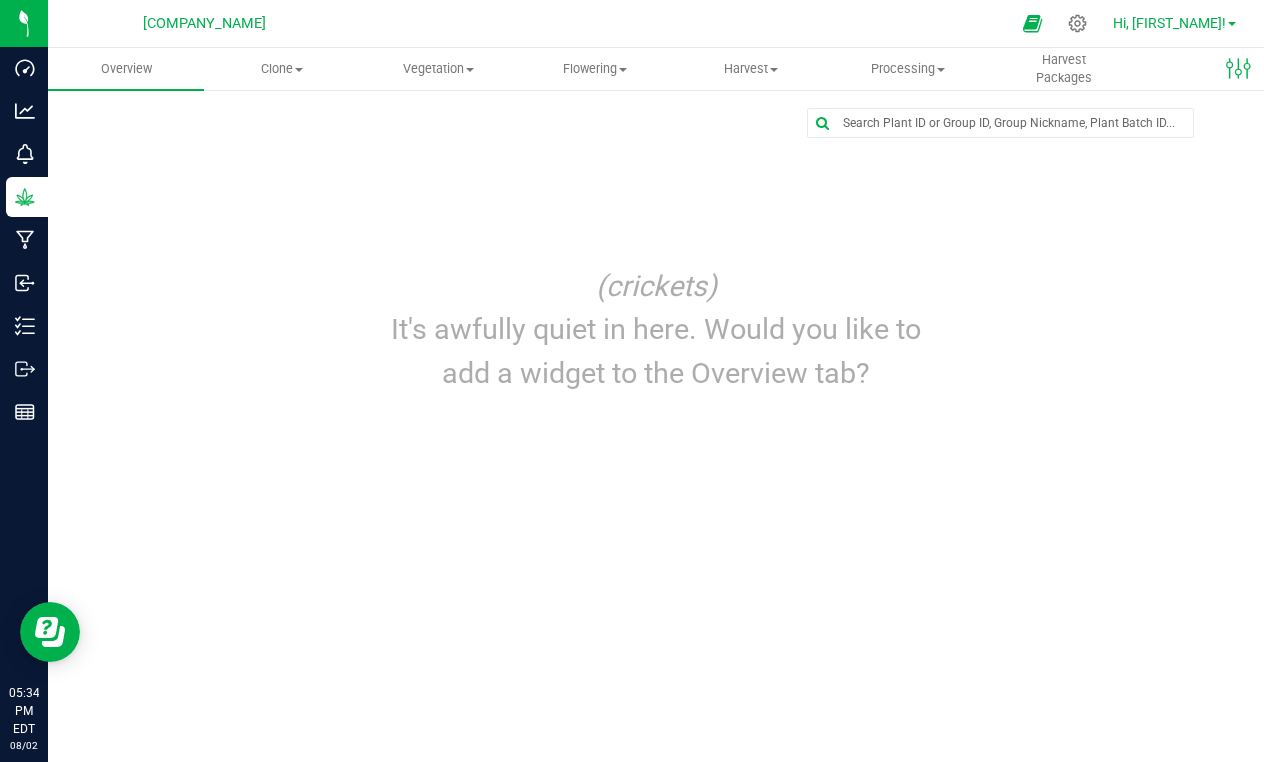 click on "Hi, [FIRST_NAME]!" at bounding box center (1174, 23) 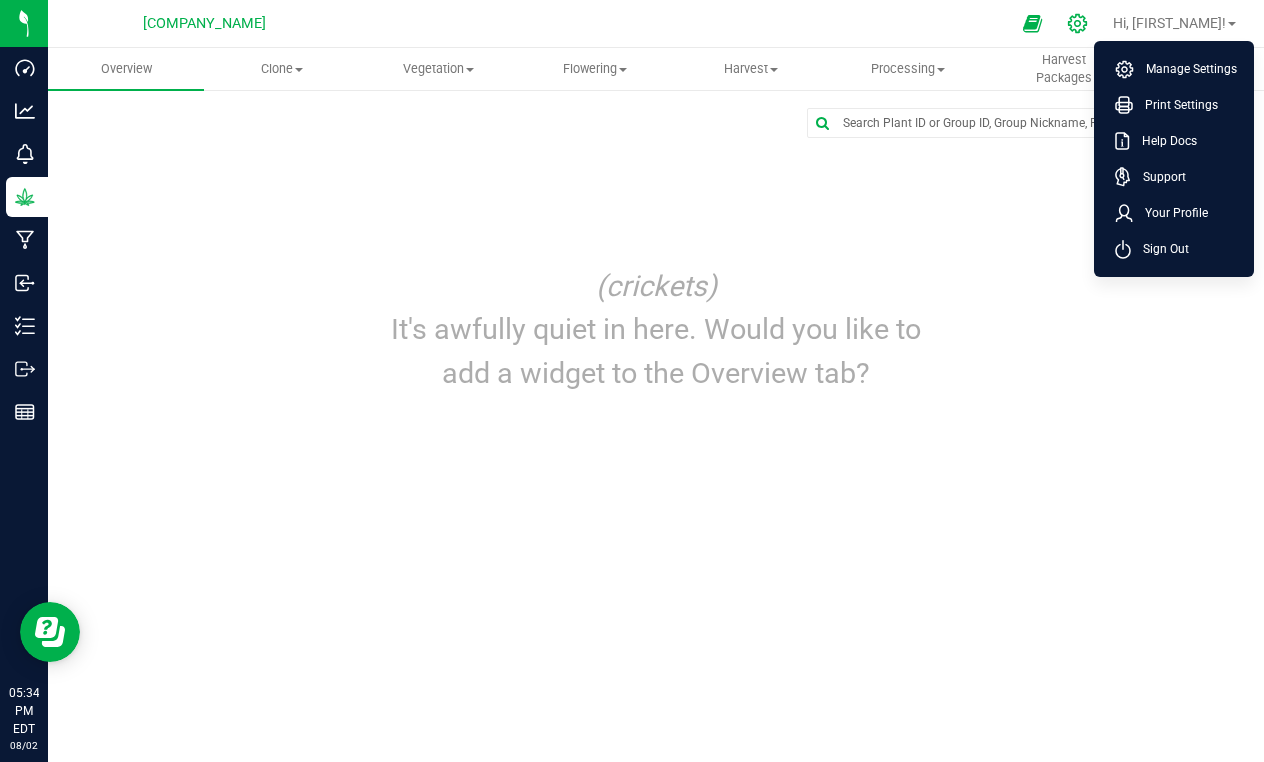 click 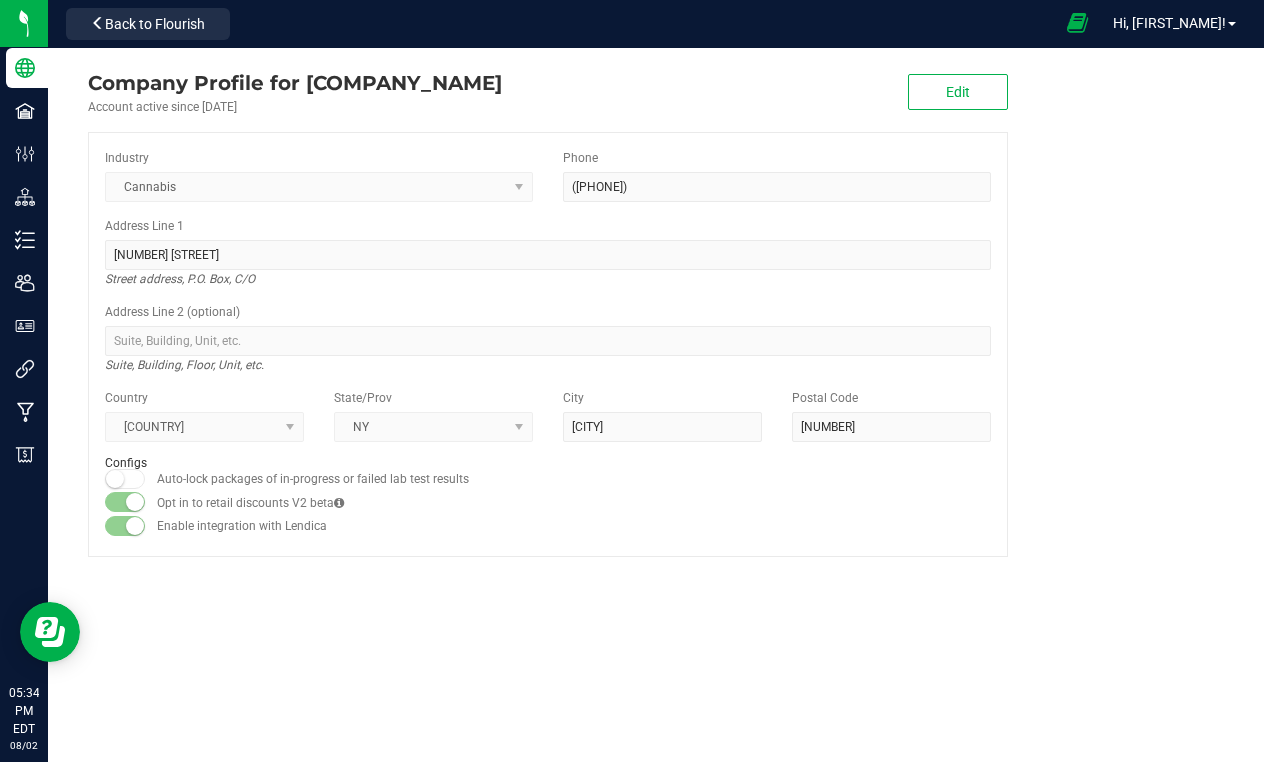 click at bounding box center (1077, 23) 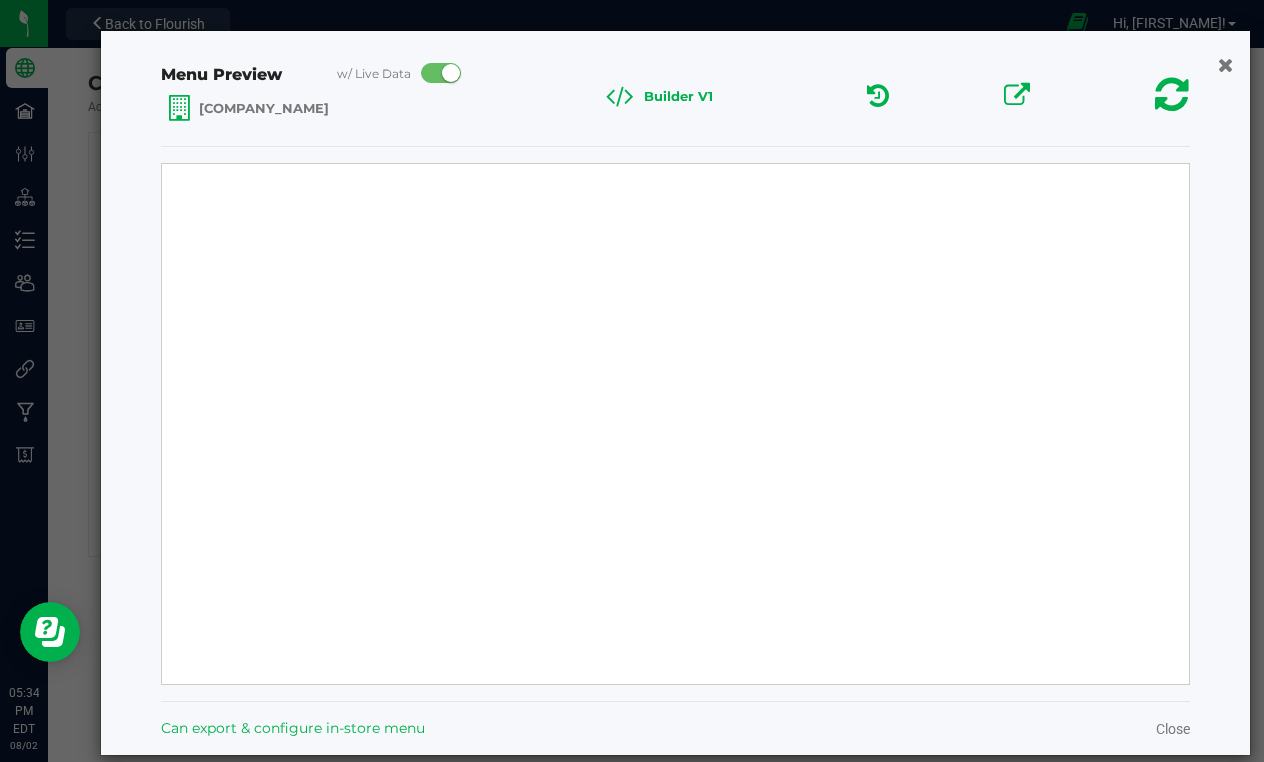 select on "Source Sans Pro" 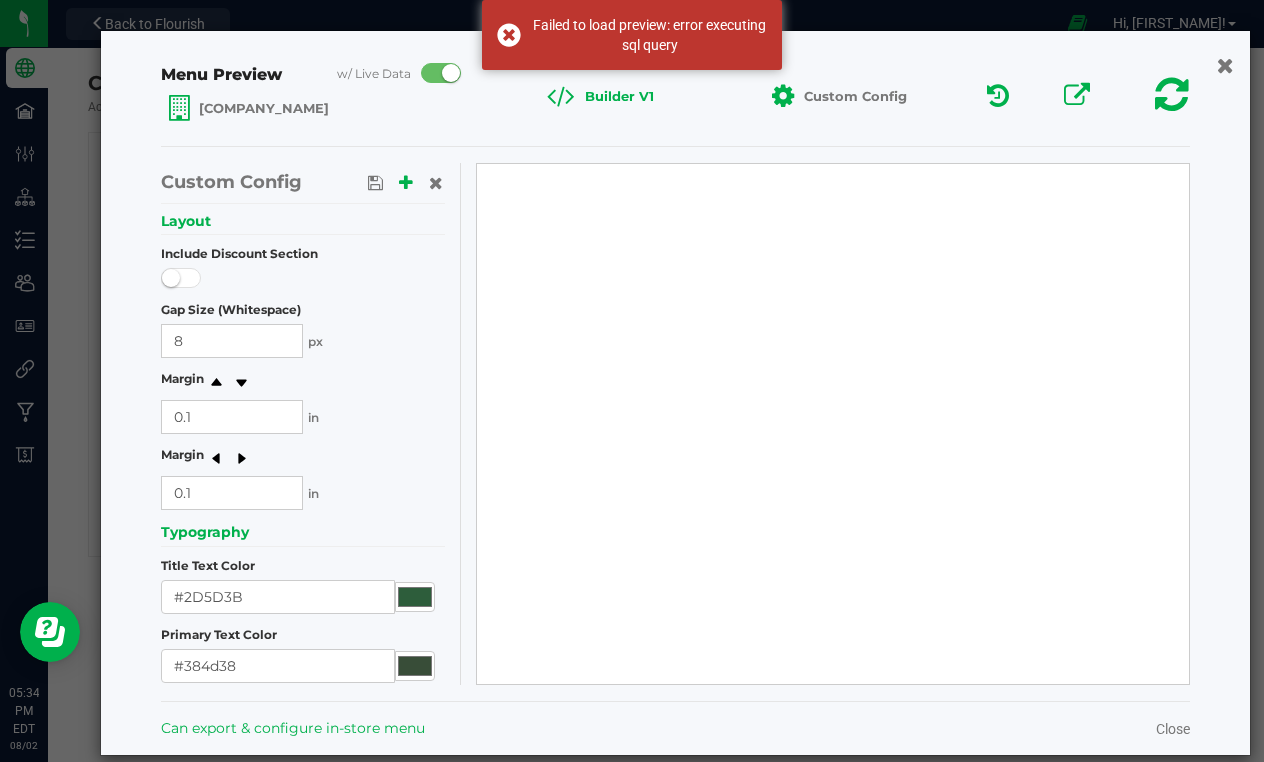 click 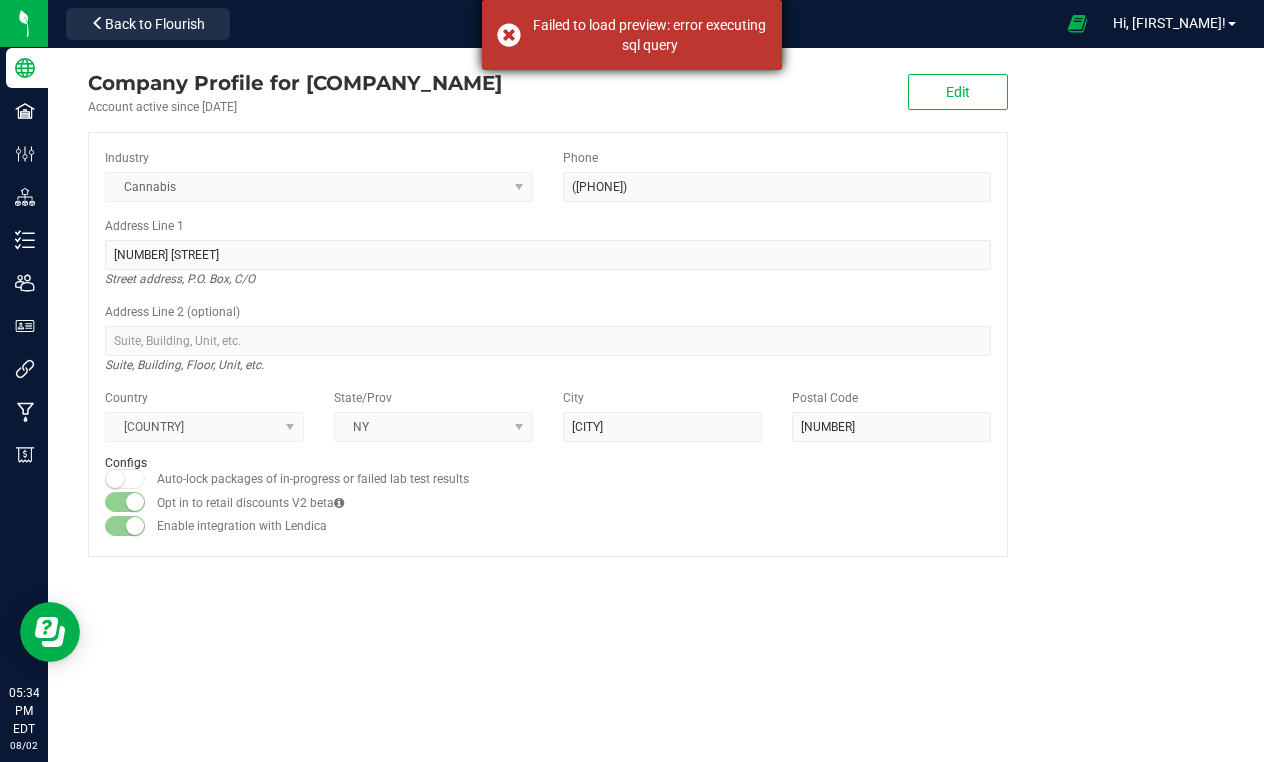 click on "Failed to load preview: error executing sql query" at bounding box center (632, 35) 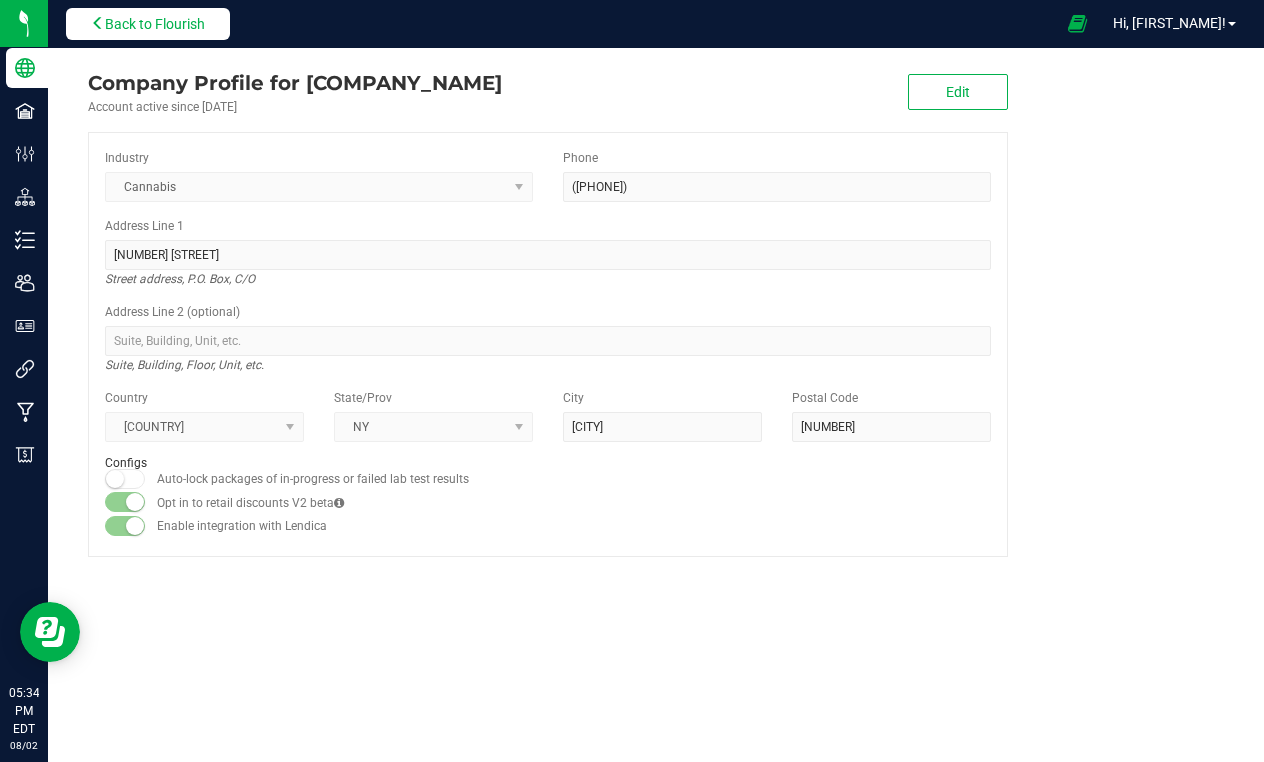 click on "Back to Flourish" at bounding box center [148, 24] 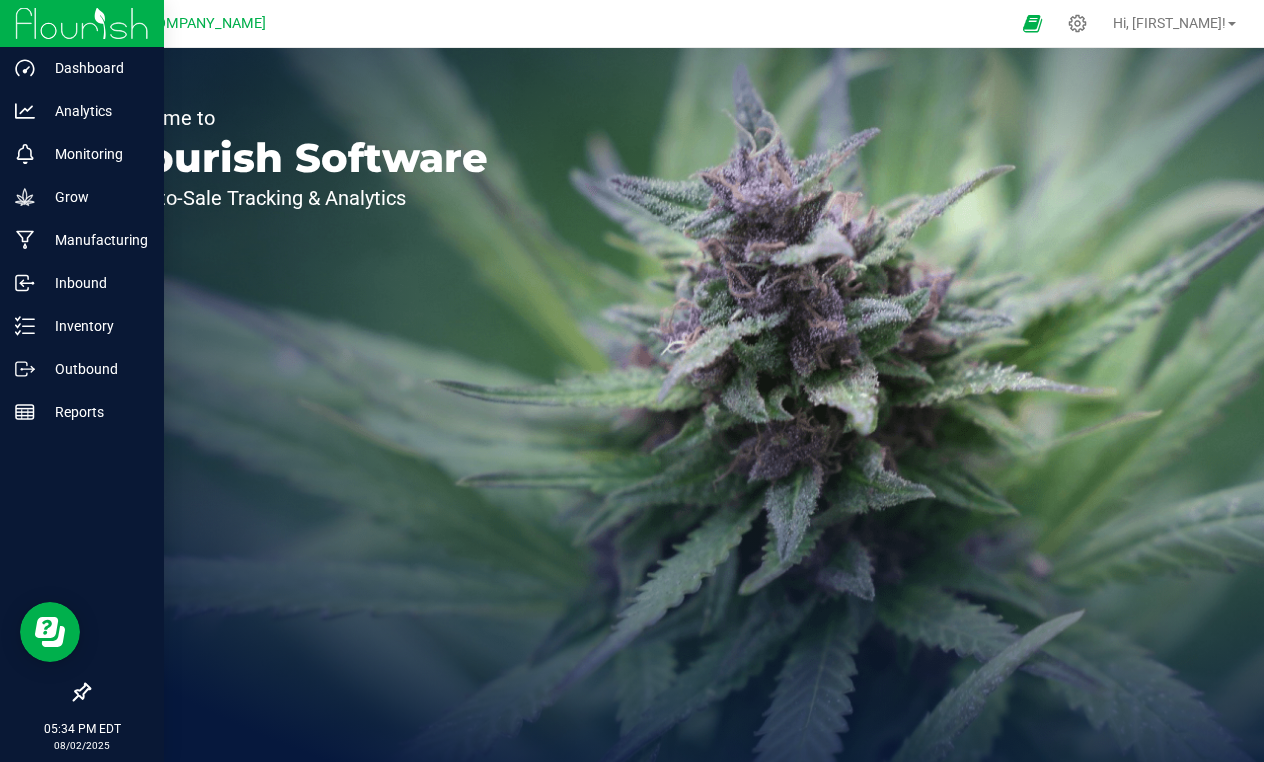 click at bounding box center (82, 24) 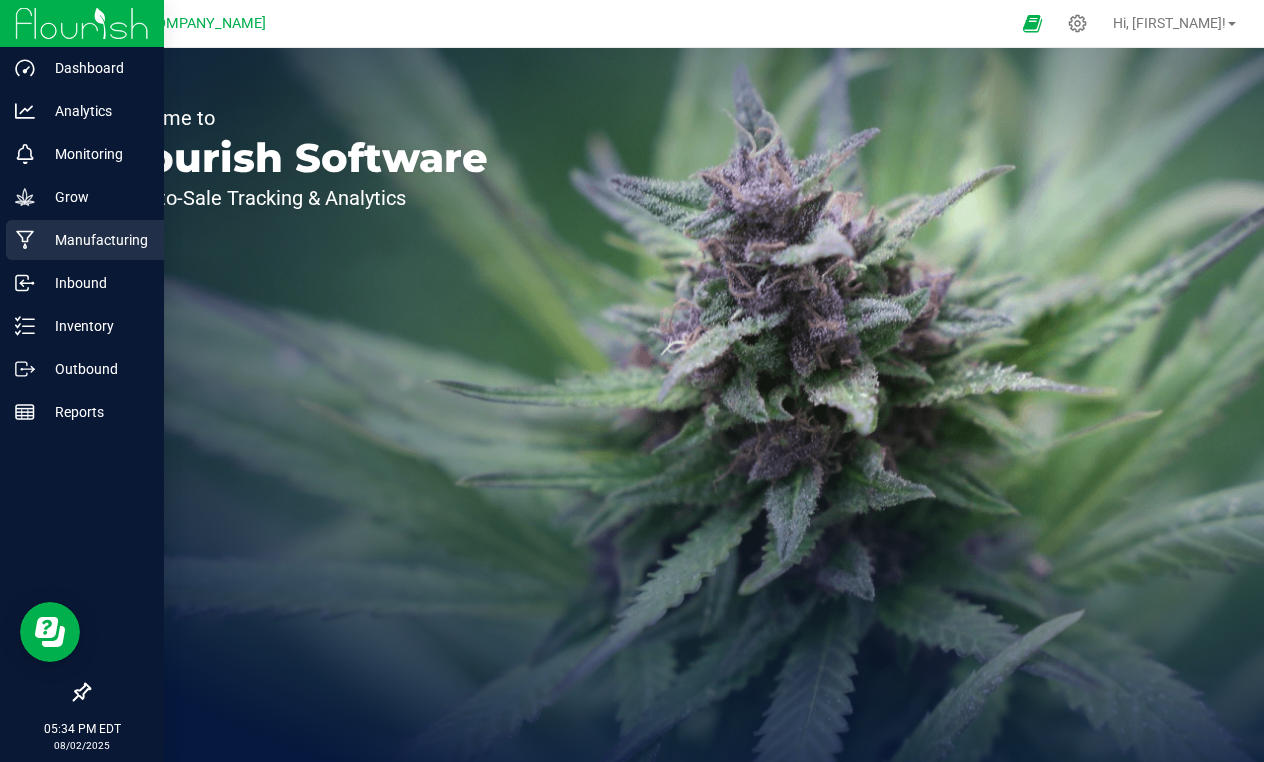 click on "Manufacturing" at bounding box center (95, 240) 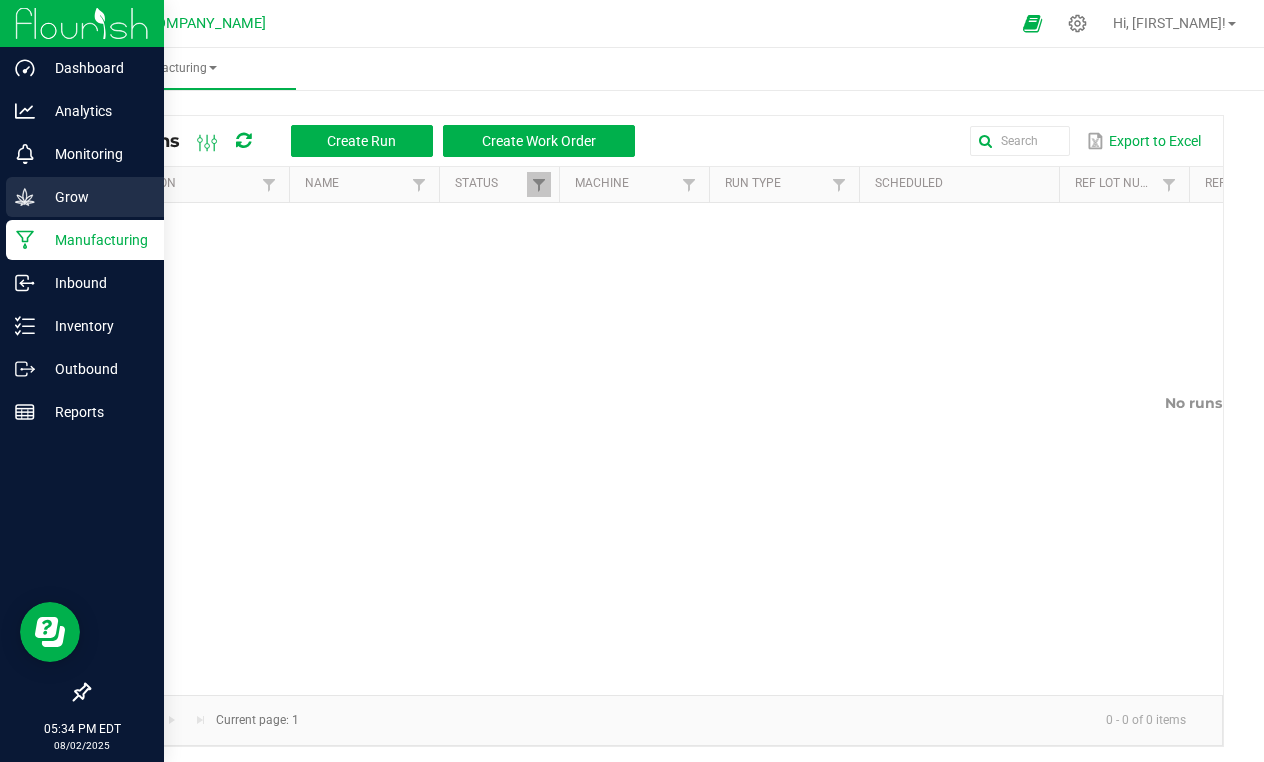 click on "Grow" at bounding box center [85, 197] 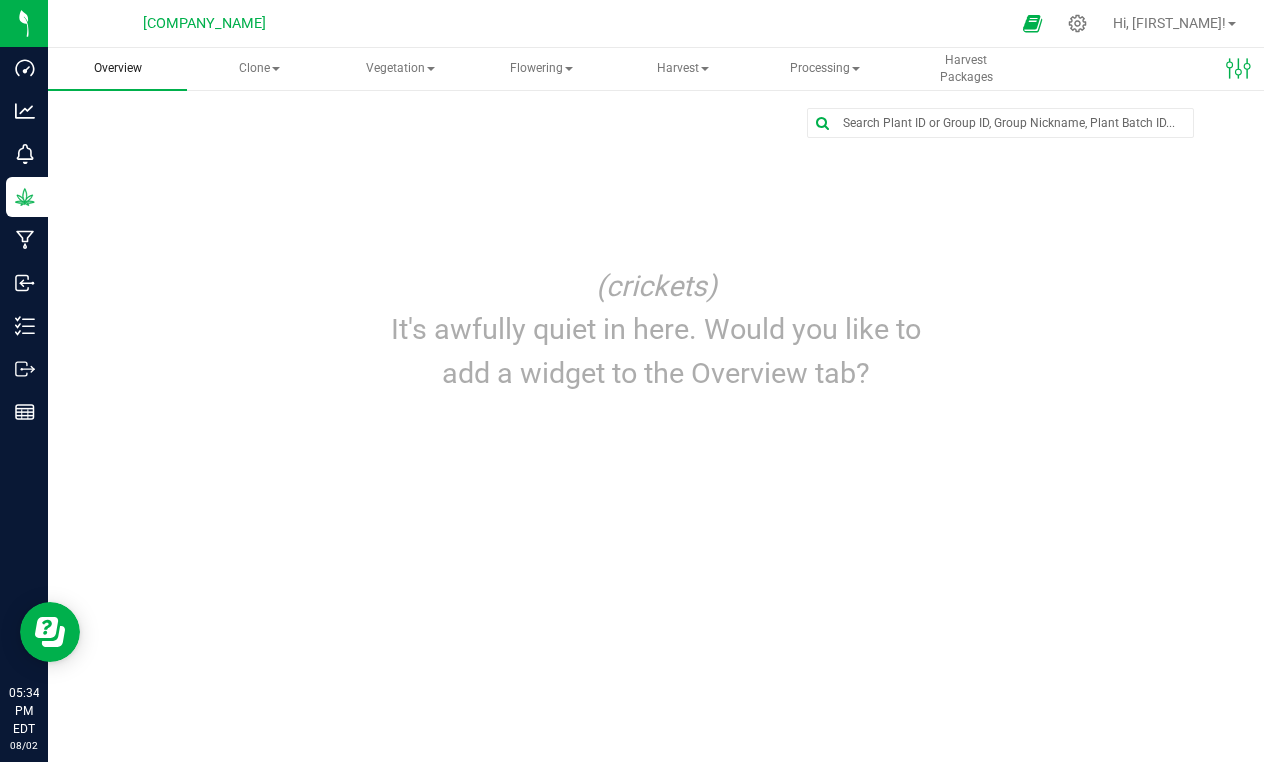 click on "Overview" at bounding box center [118, 68] 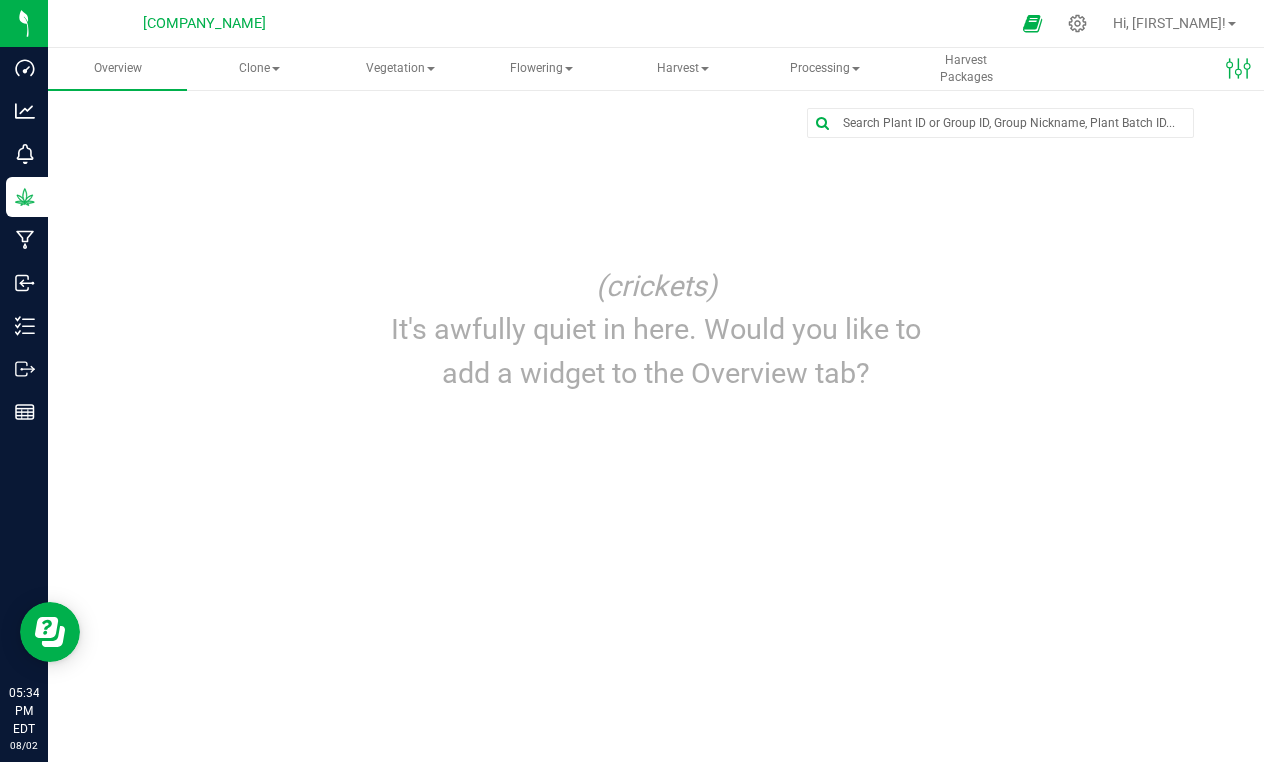 click on "[COMPANY_NAME]" at bounding box center [204, 24] 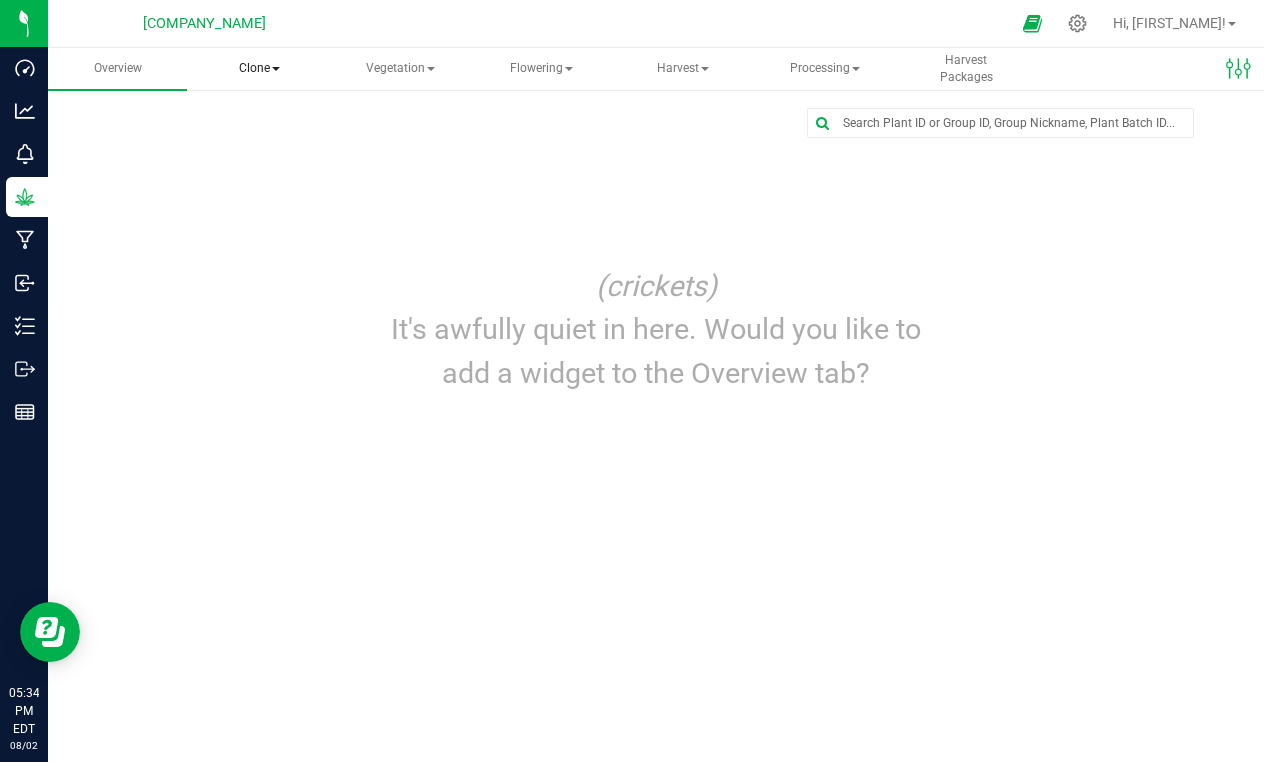 click on "Clone" at bounding box center (258, 69) 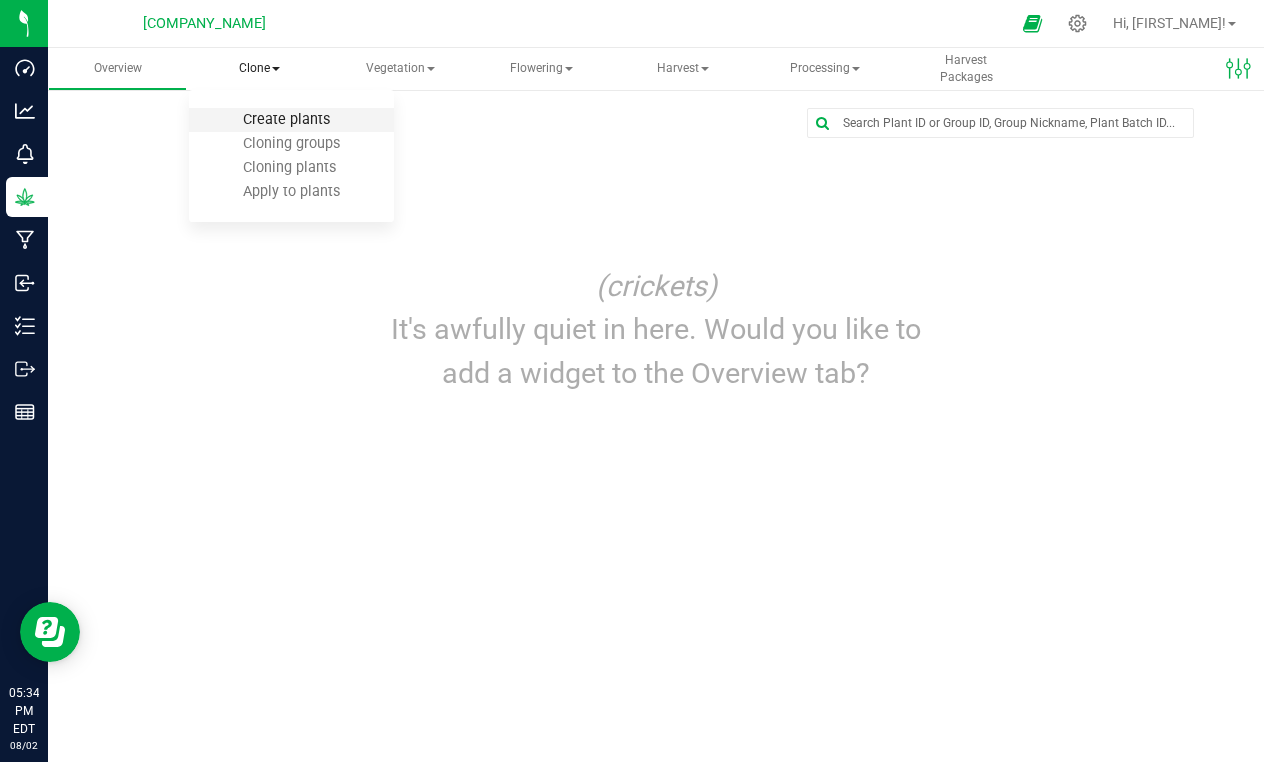 click on "Create plants" at bounding box center (286, 119) 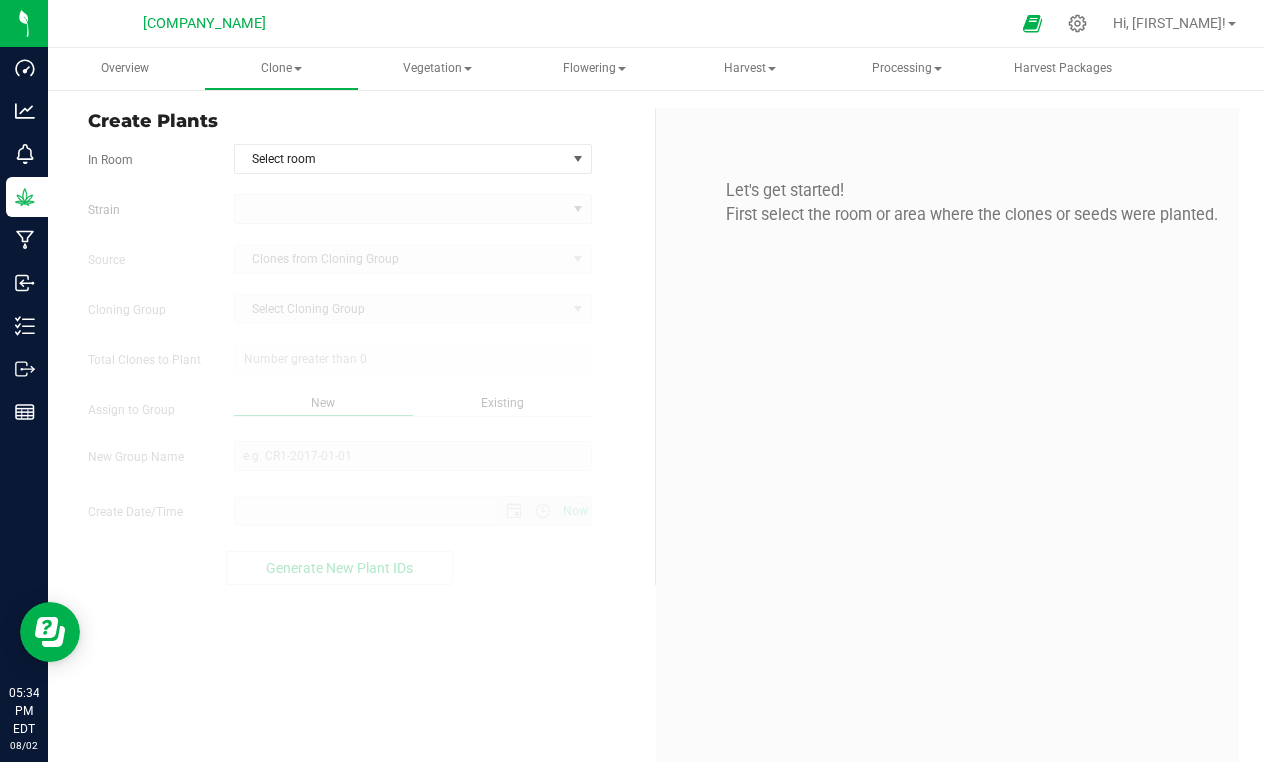 type on "[DATE] [TIME]" 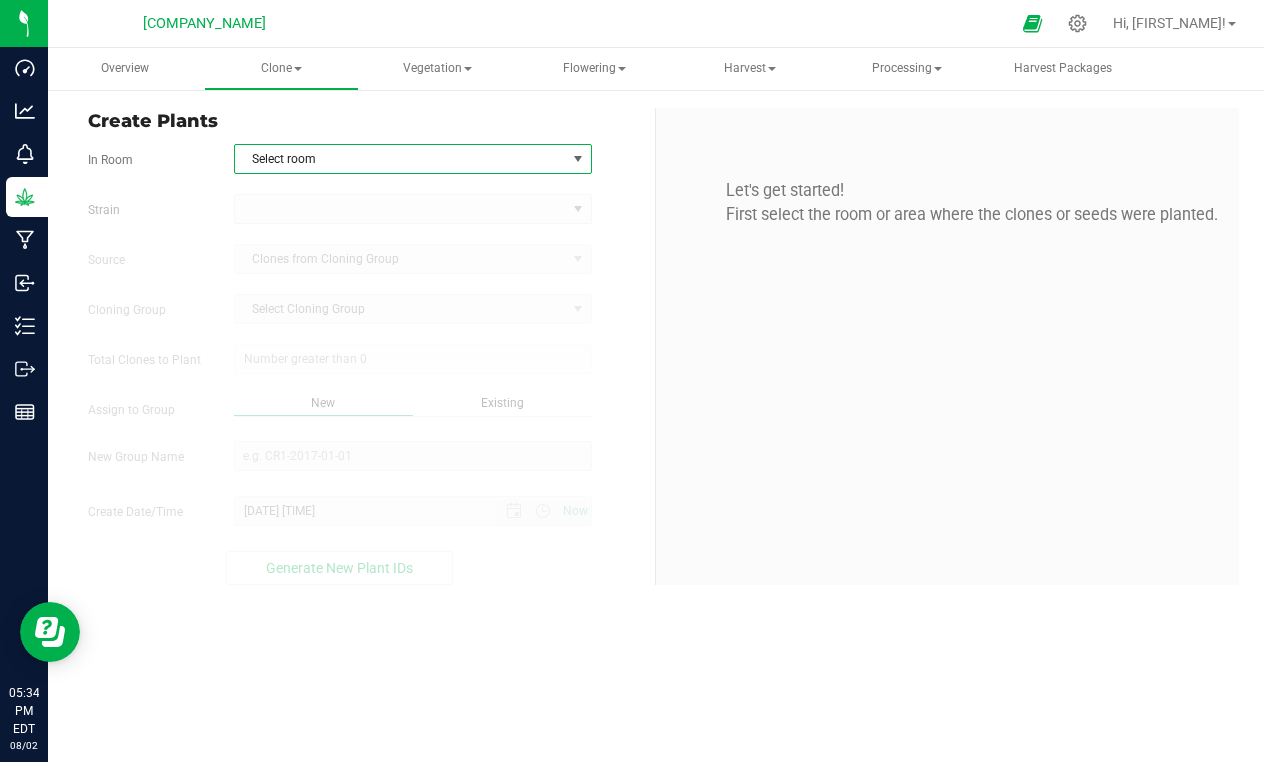 click on "Select room" at bounding box center [400, 159] 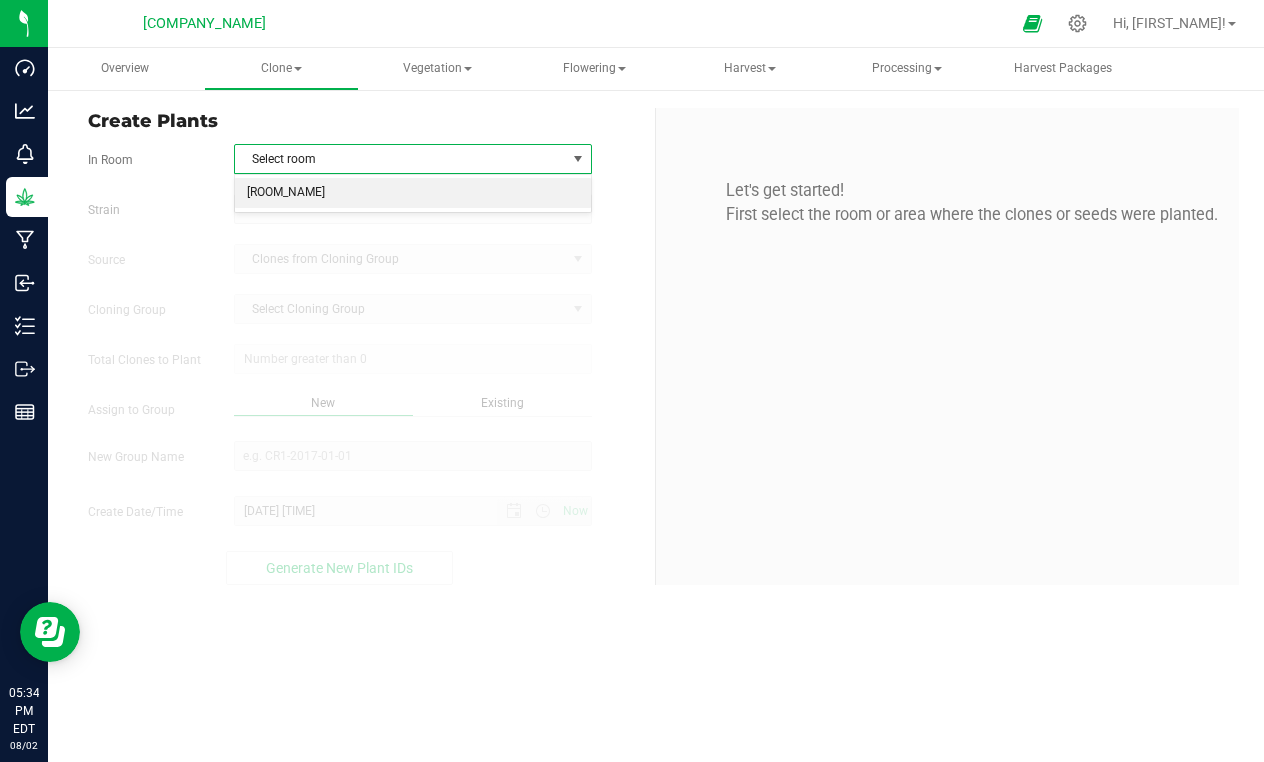 click on "[ROOM_NAME]" at bounding box center [413, 193] 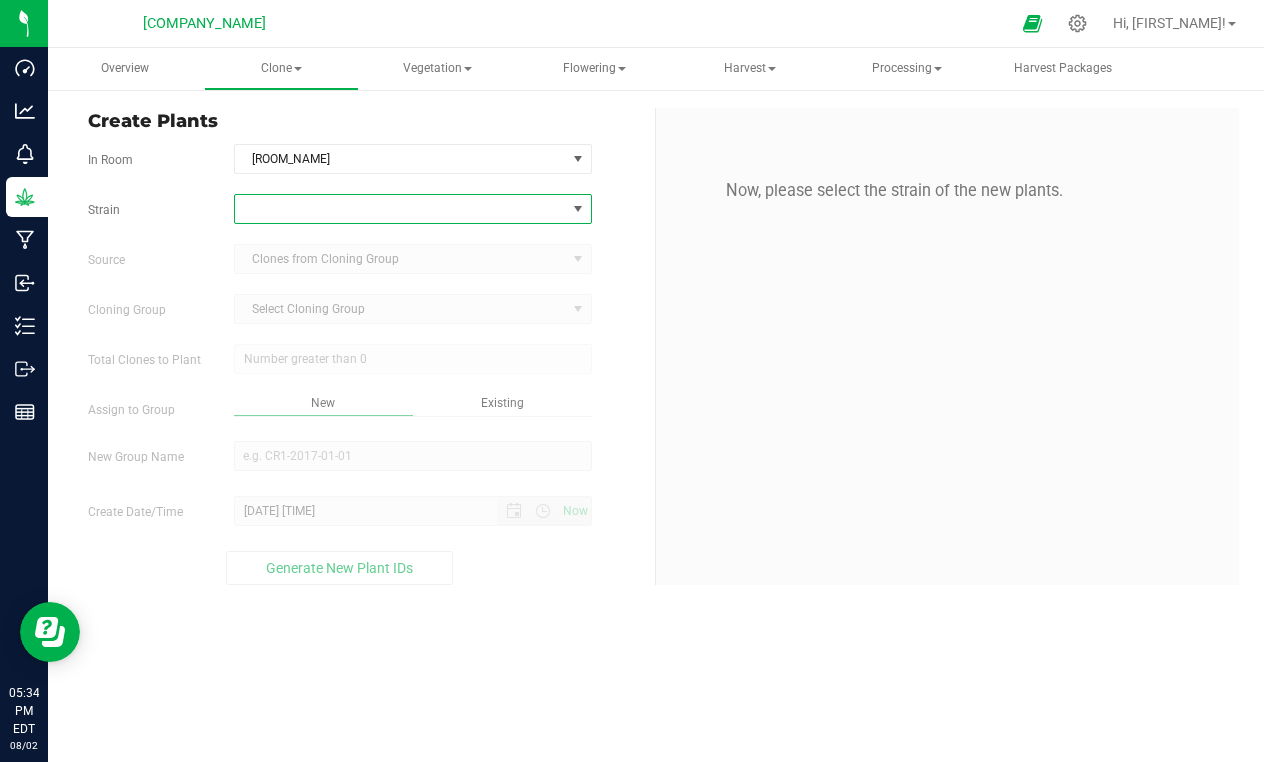 click at bounding box center [400, 209] 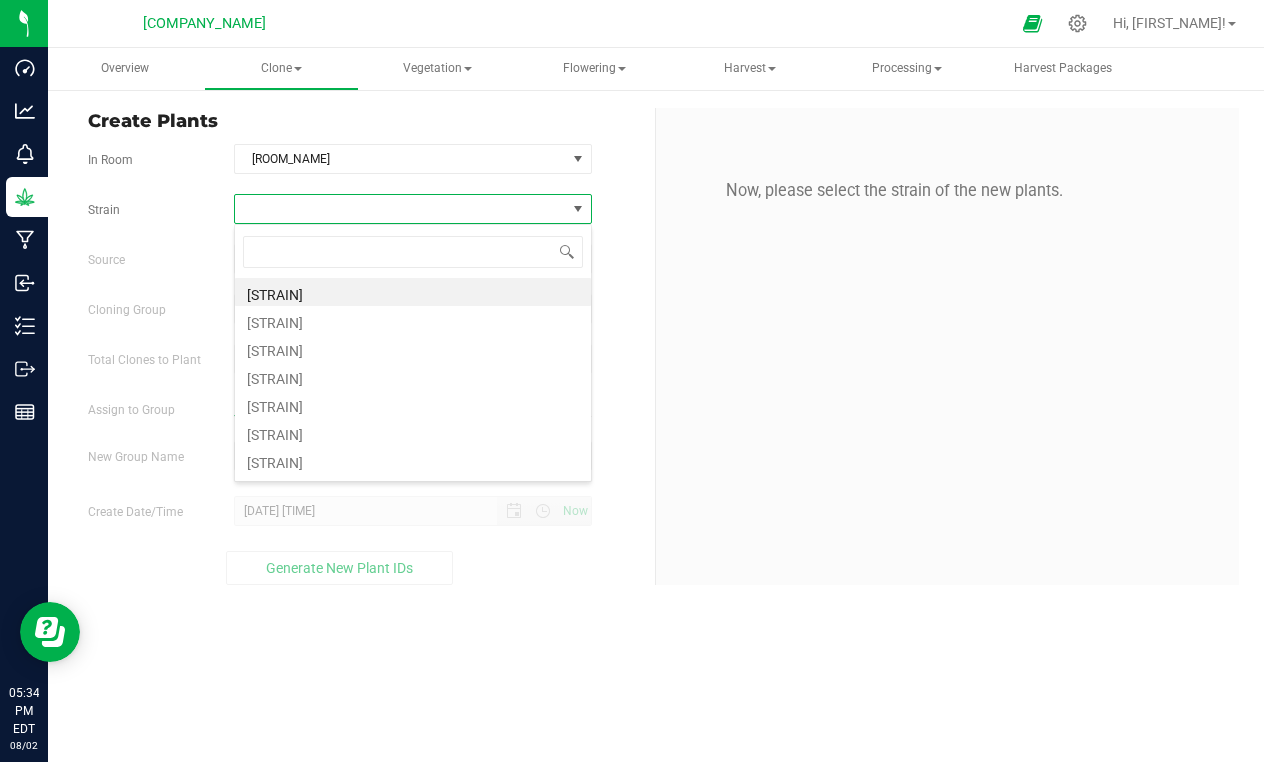 scroll, scrollTop: 99970, scrollLeft: 99642, axis: both 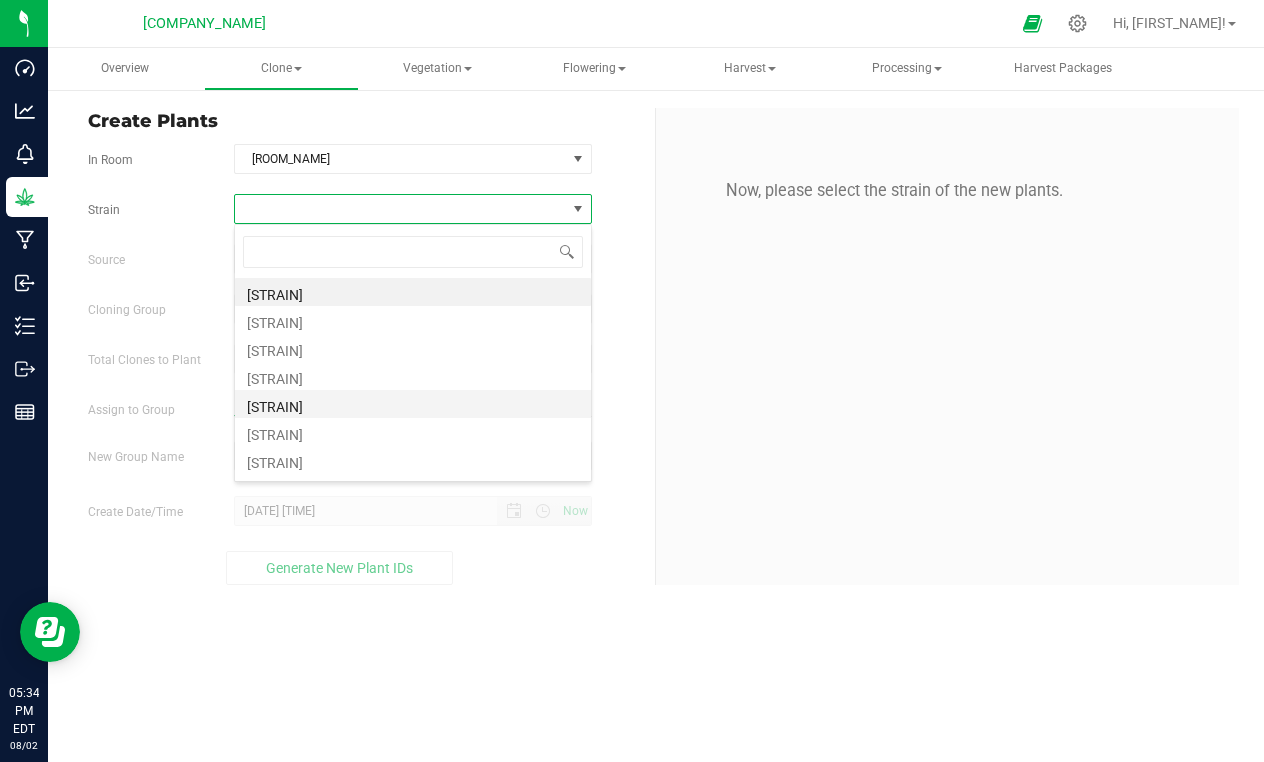 click on "[STRAIN]" at bounding box center [413, 404] 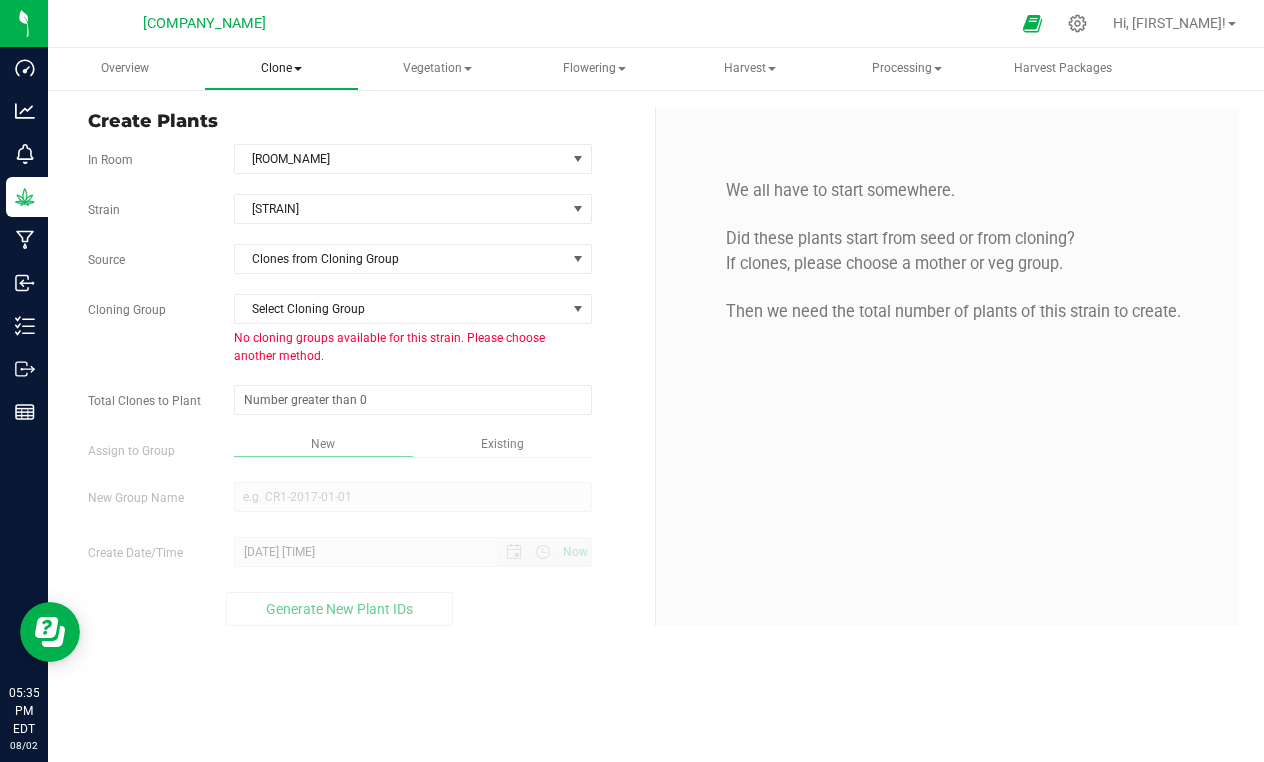 click on "Clone" at bounding box center (281, 69) 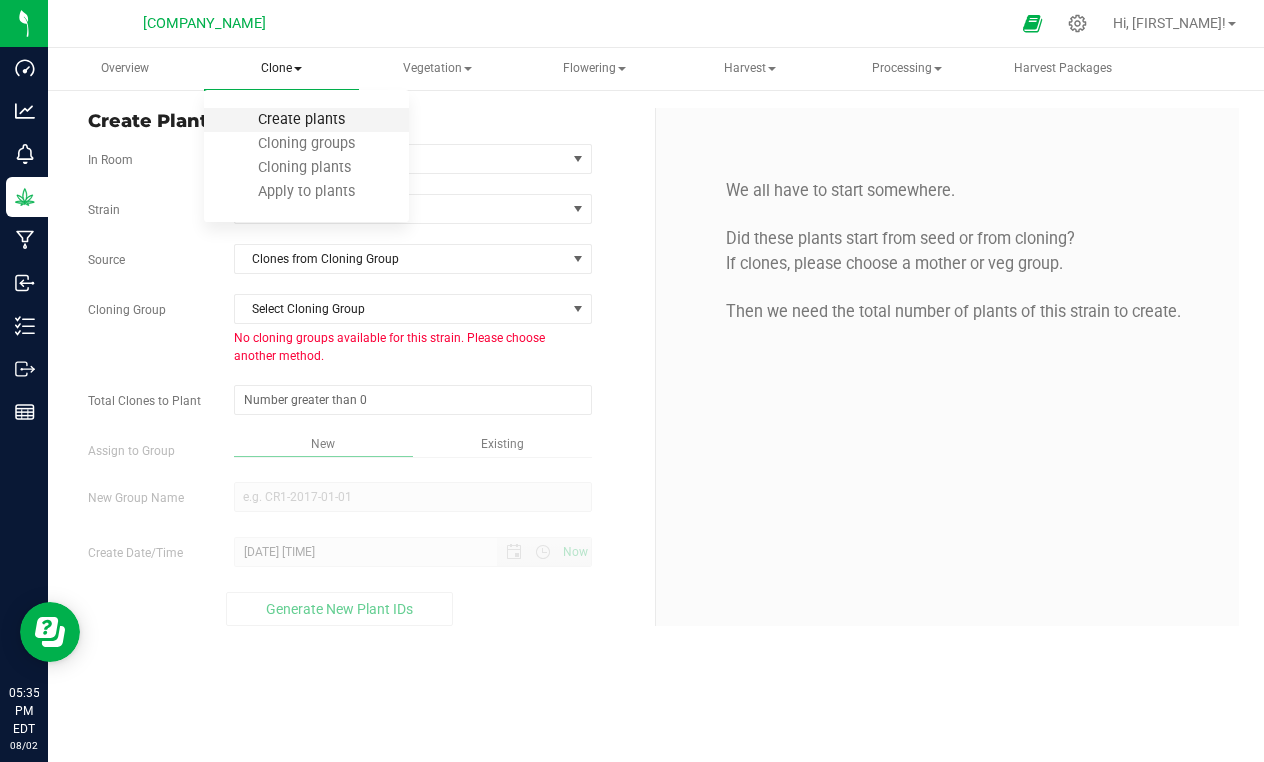 click on "Create plants" at bounding box center (301, 119) 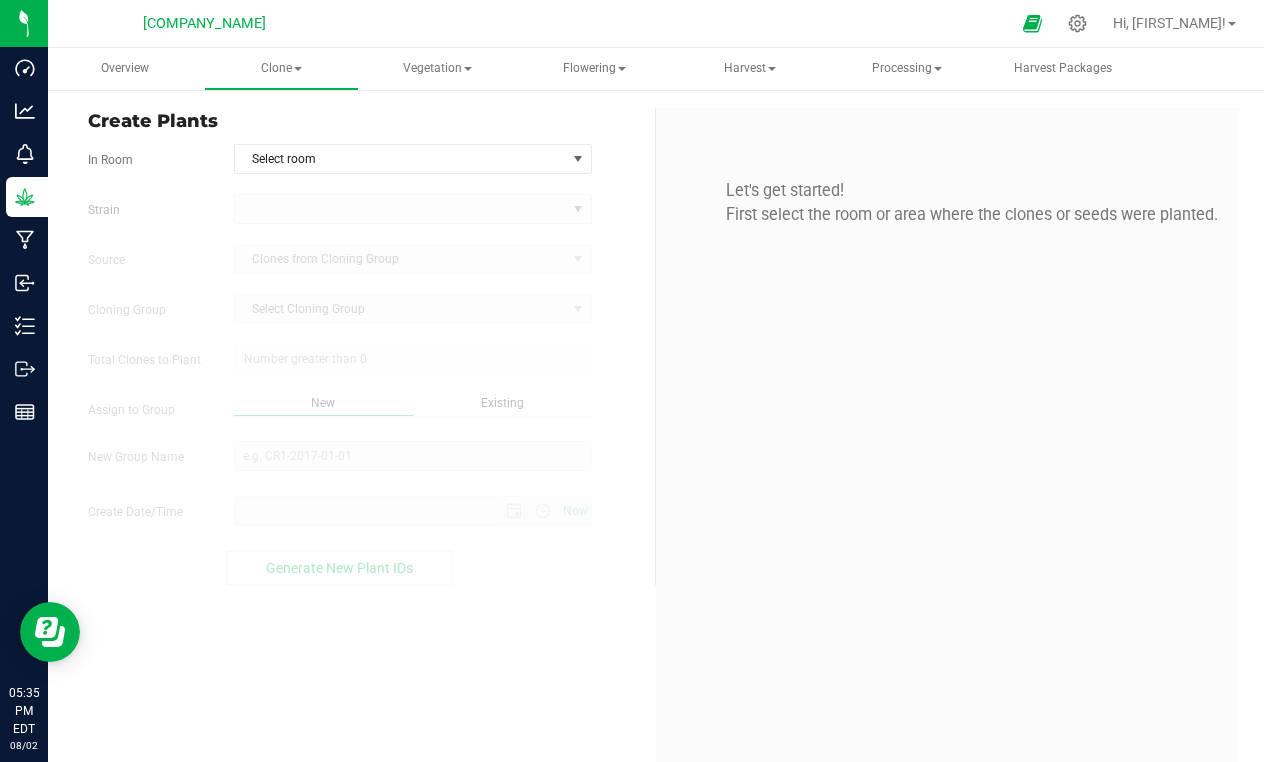 type on "[DATE] [TIME]" 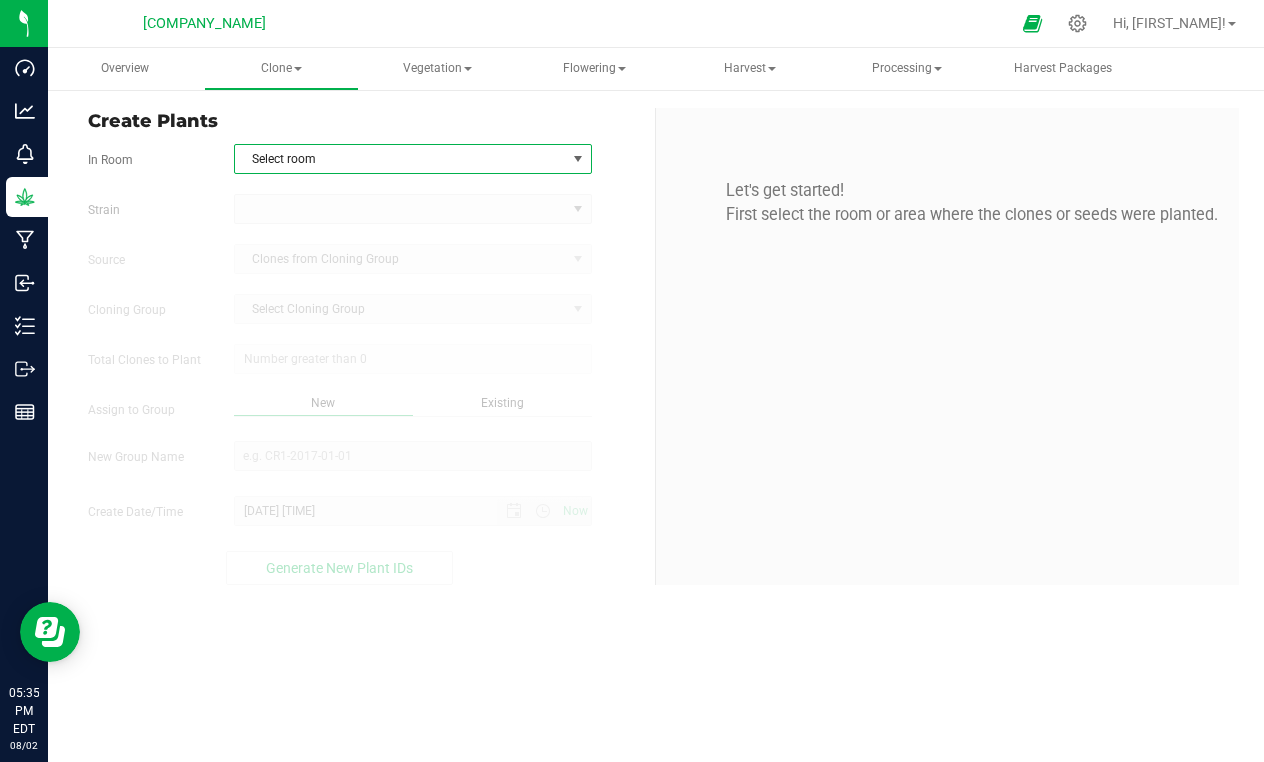 click at bounding box center [578, 159] 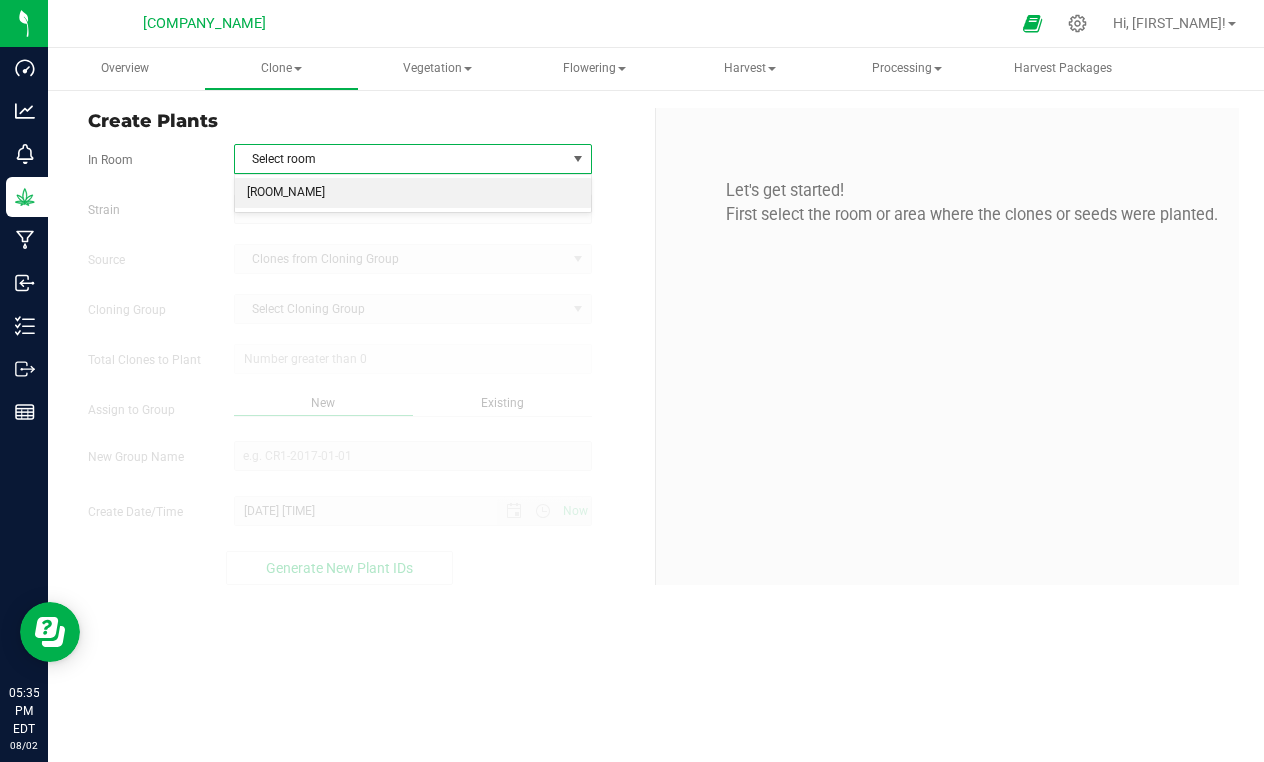 click on "[ROOM_NAME]" at bounding box center (413, 193) 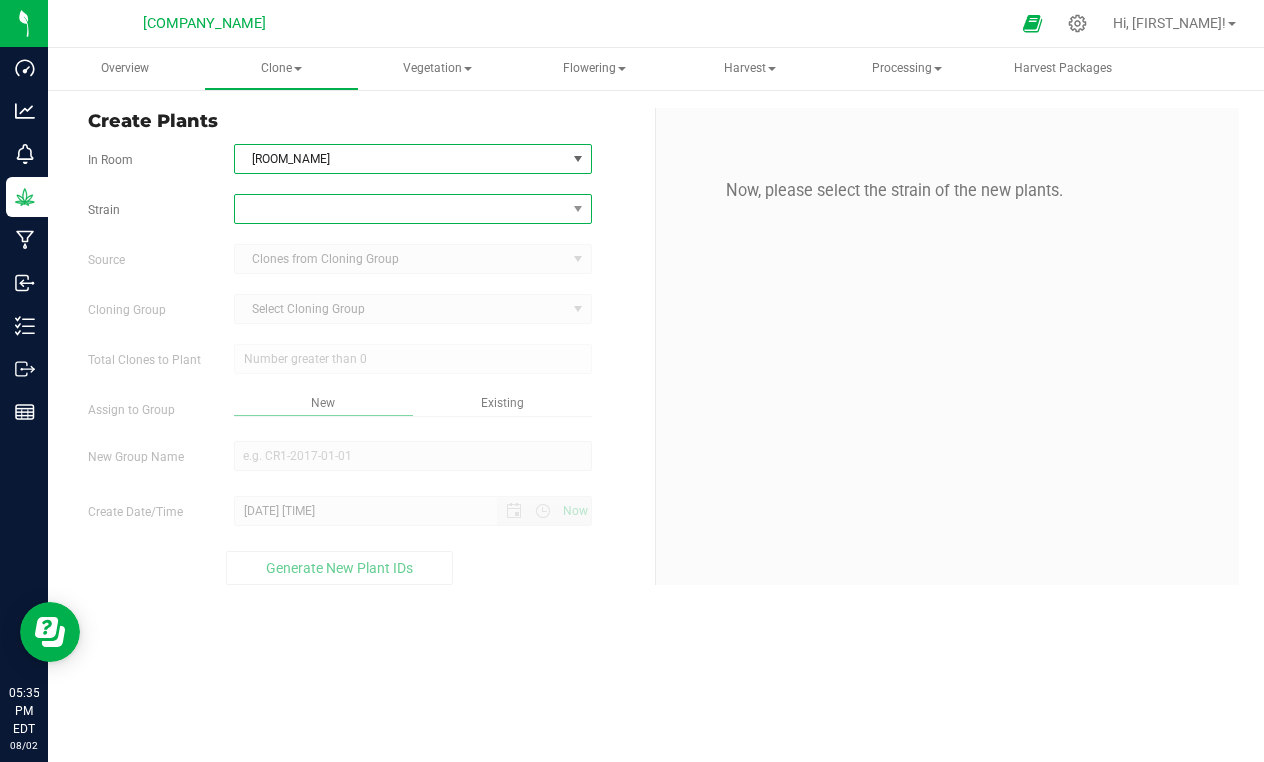 click at bounding box center [400, 209] 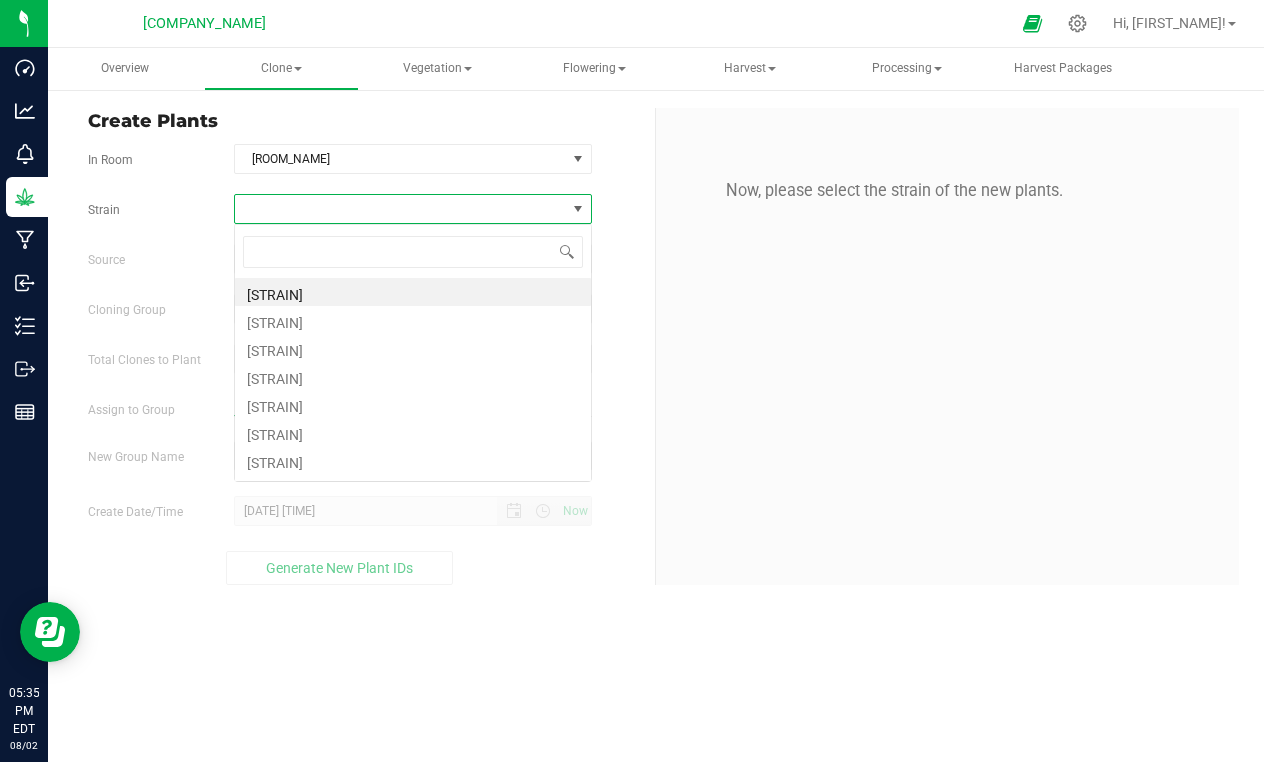 scroll, scrollTop: 99970, scrollLeft: 99642, axis: both 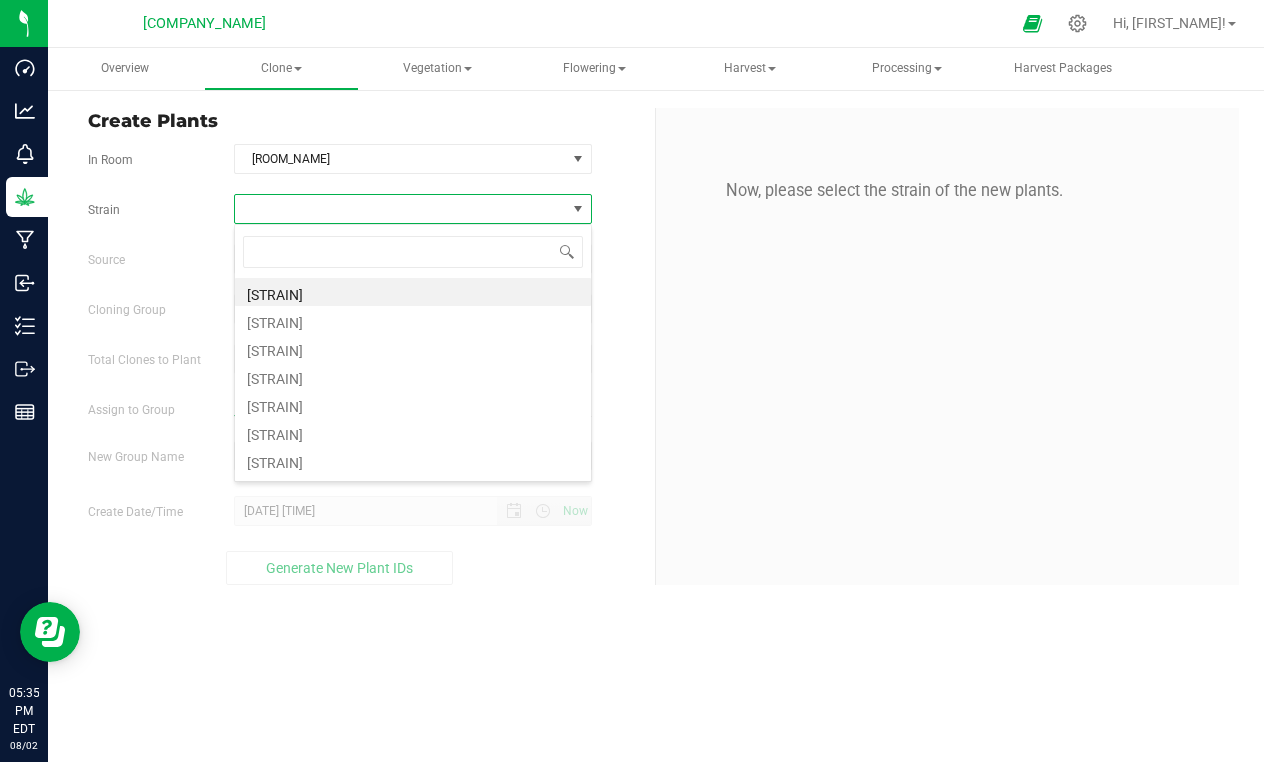 click on "Now, please select the strain of the new plants." at bounding box center [947, 346] 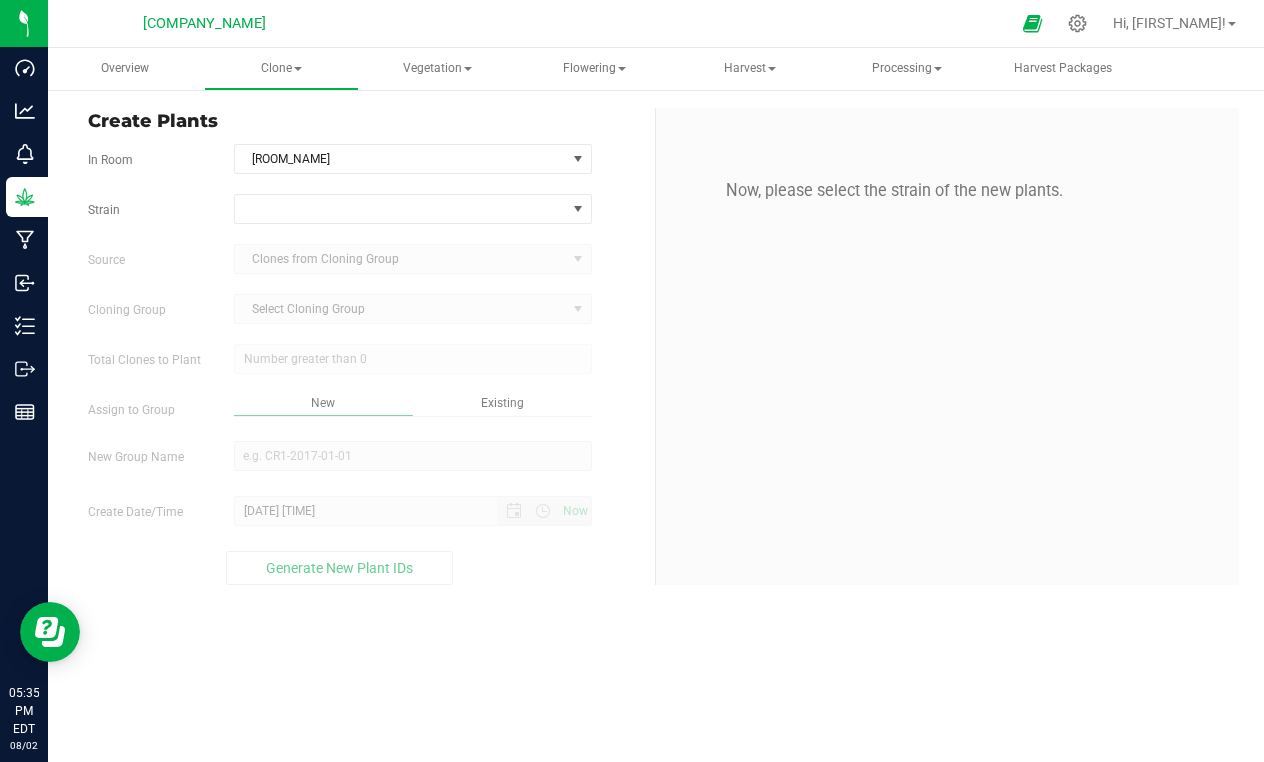 click on "Clones from Cloning Group" at bounding box center [413, 259] 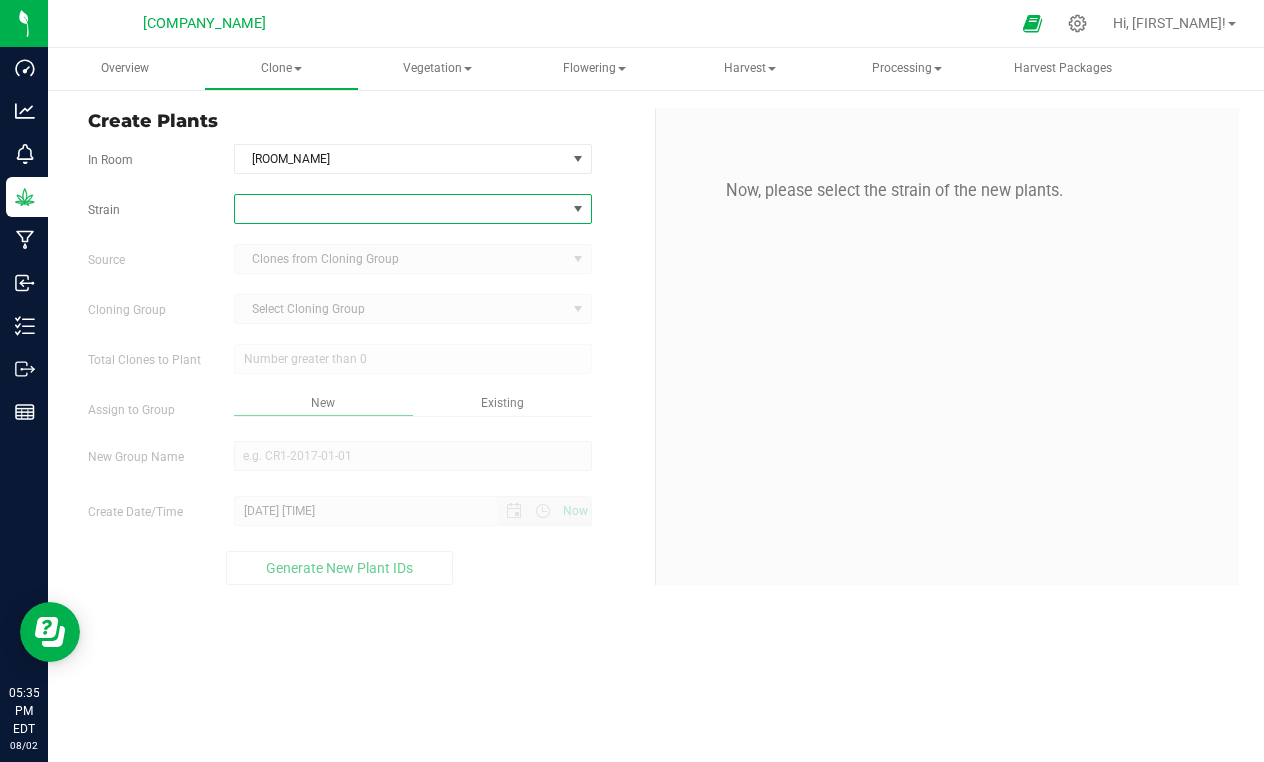 click at bounding box center [578, 209] 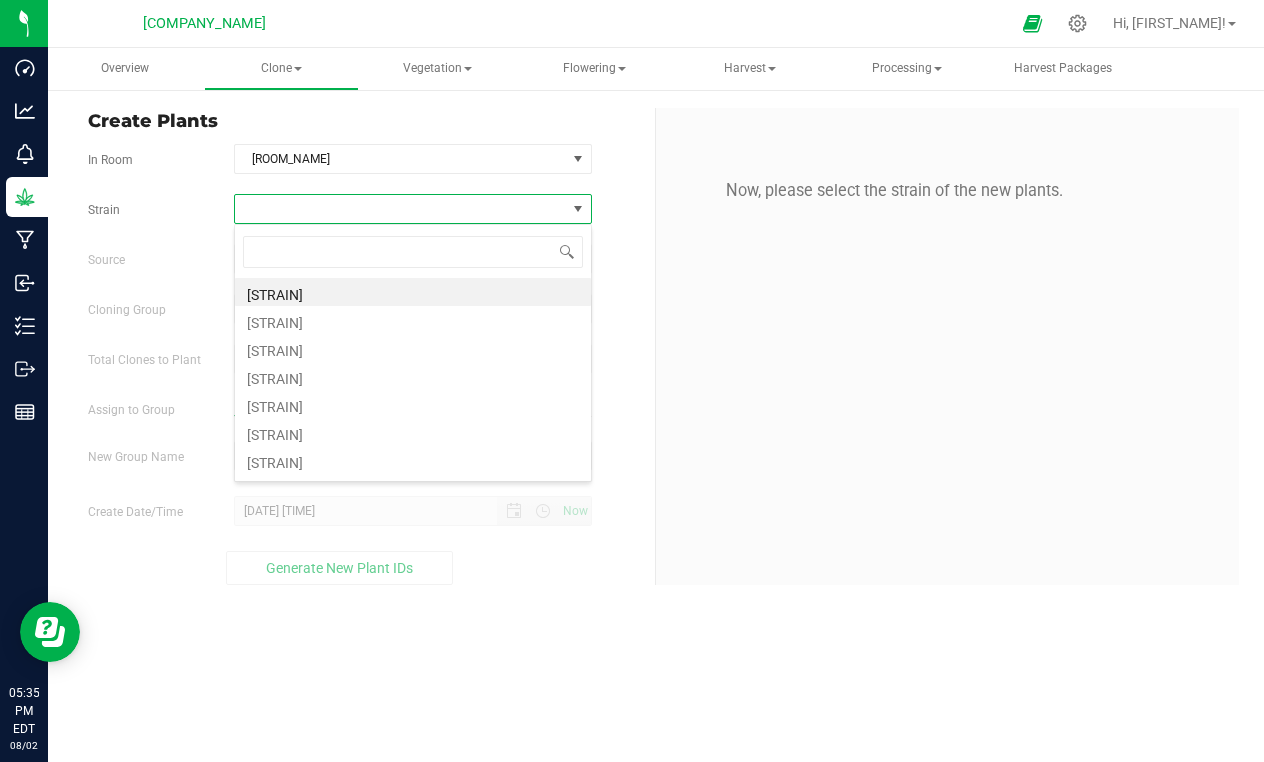 scroll, scrollTop: 99970, scrollLeft: 99642, axis: both 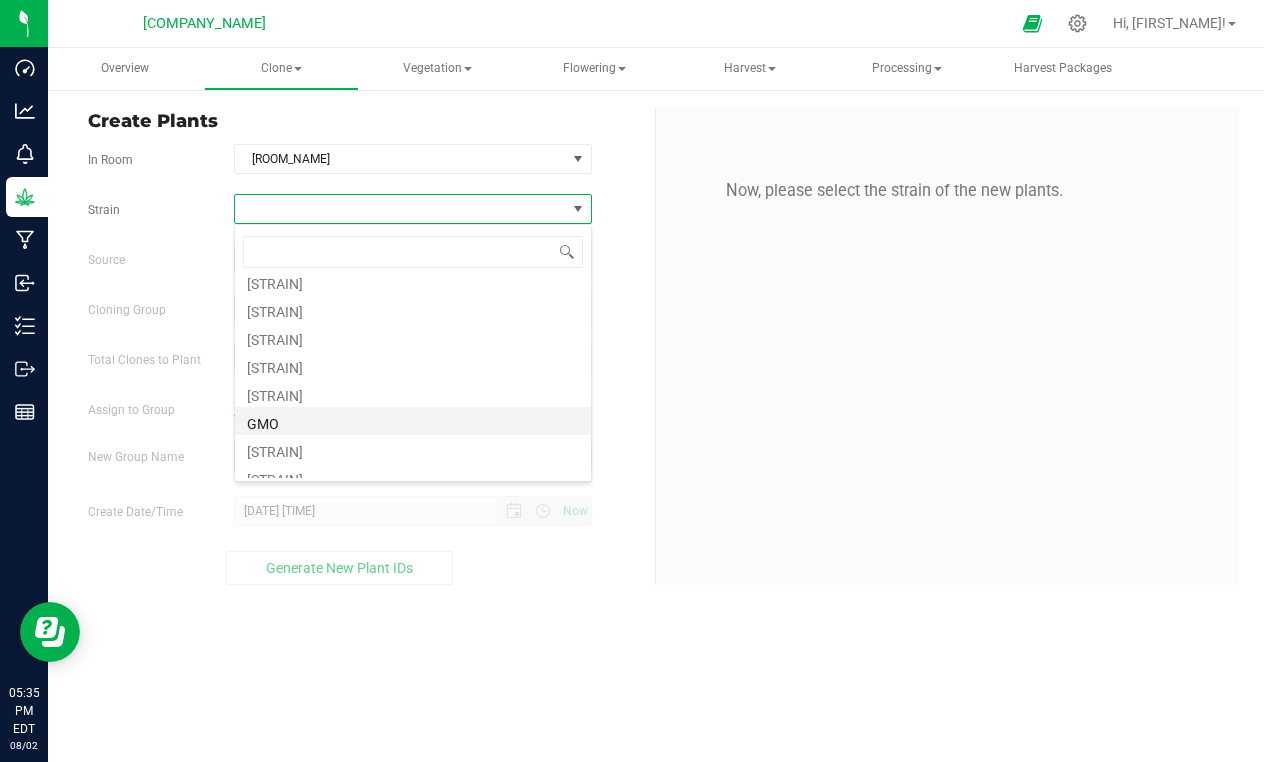 click on "GMO" at bounding box center [413, 421] 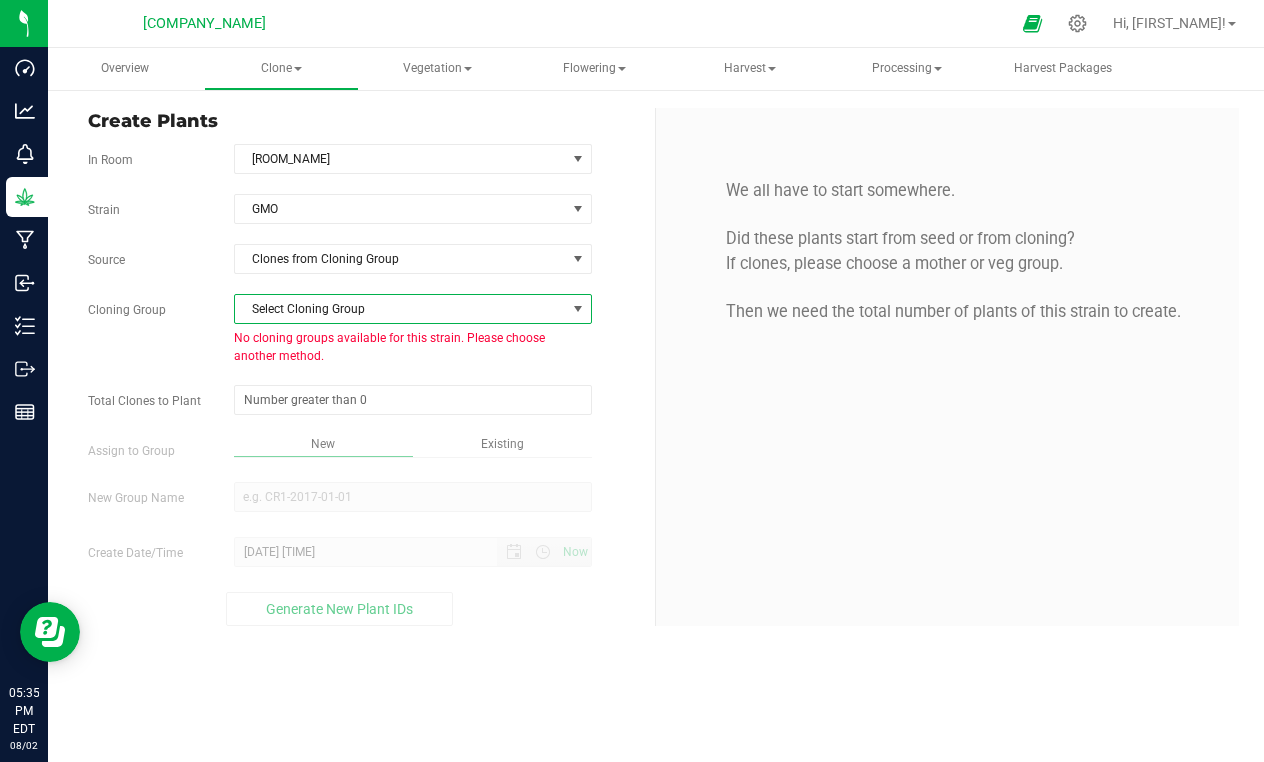 click at bounding box center [578, 309] 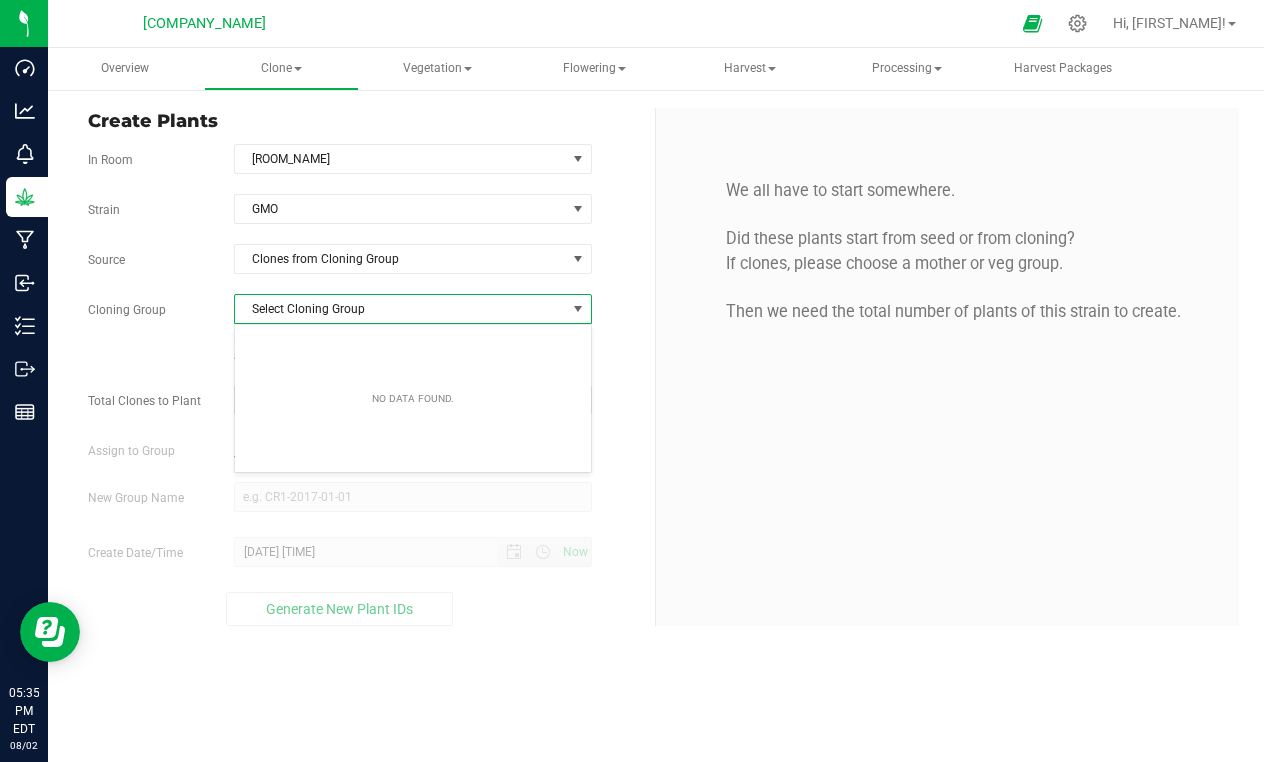 click at bounding box center [578, 309] 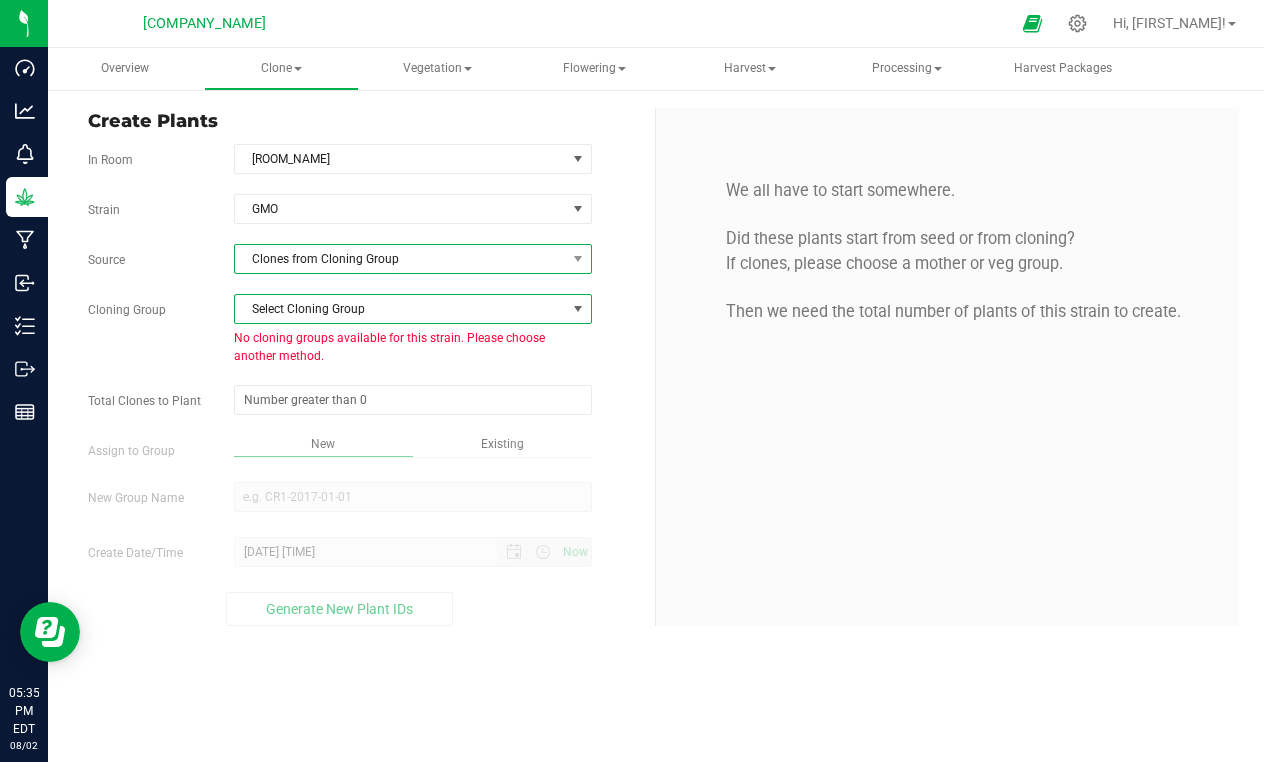 click on "Clones from Cloning Group" at bounding box center (400, 259) 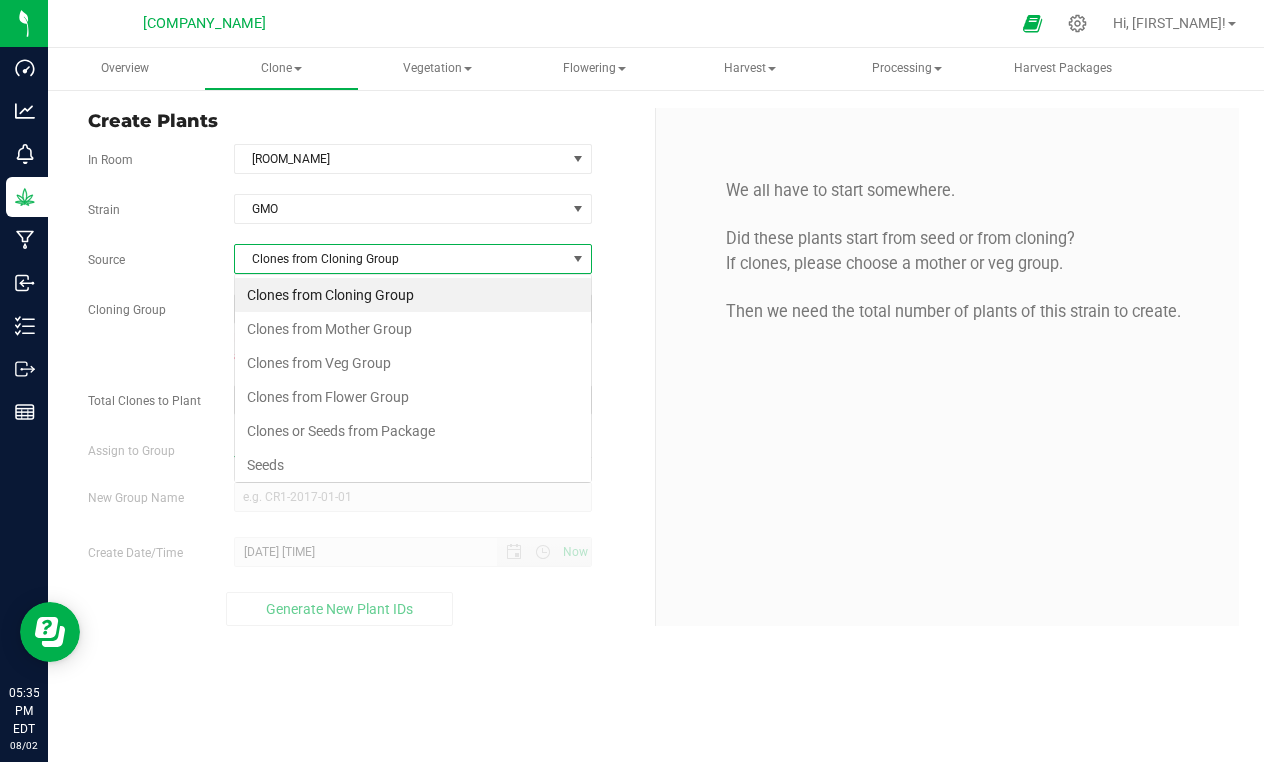 scroll, scrollTop: 99970, scrollLeft: 99642, axis: both 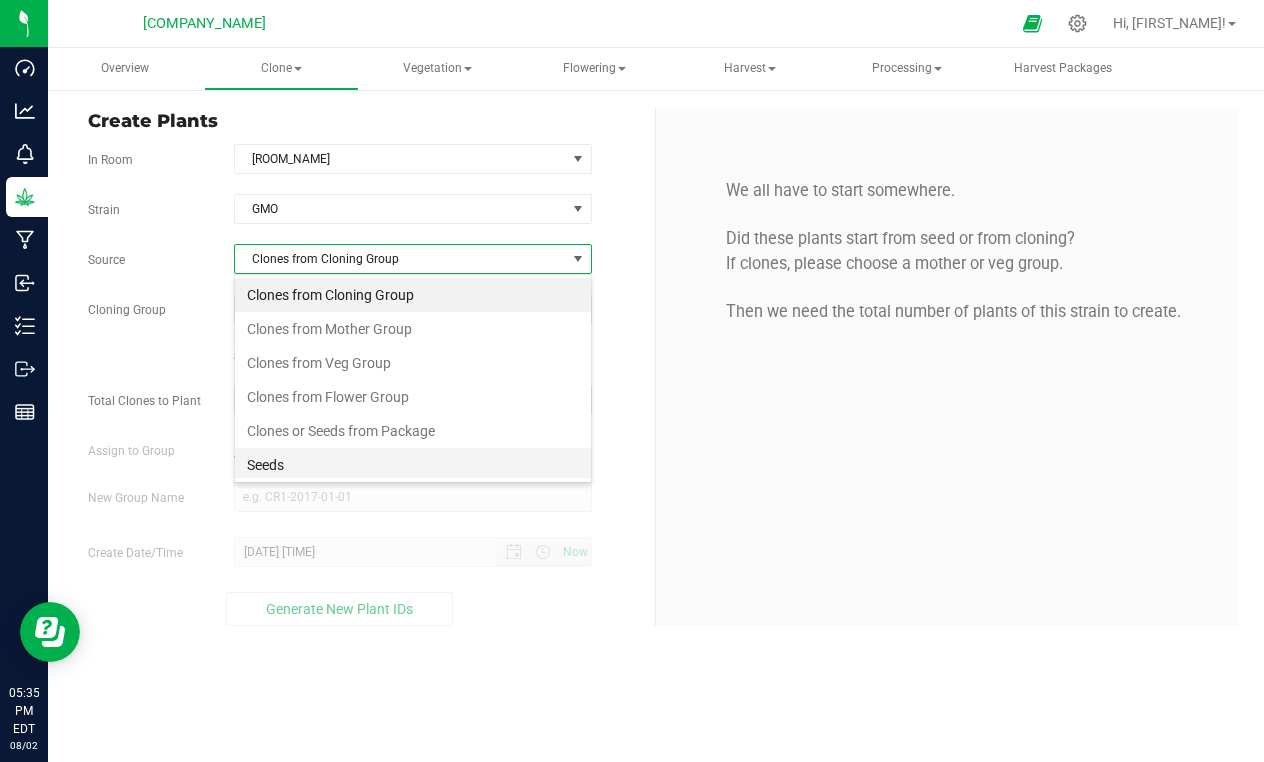 click on "Seeds" at bounding box center (413, 465) 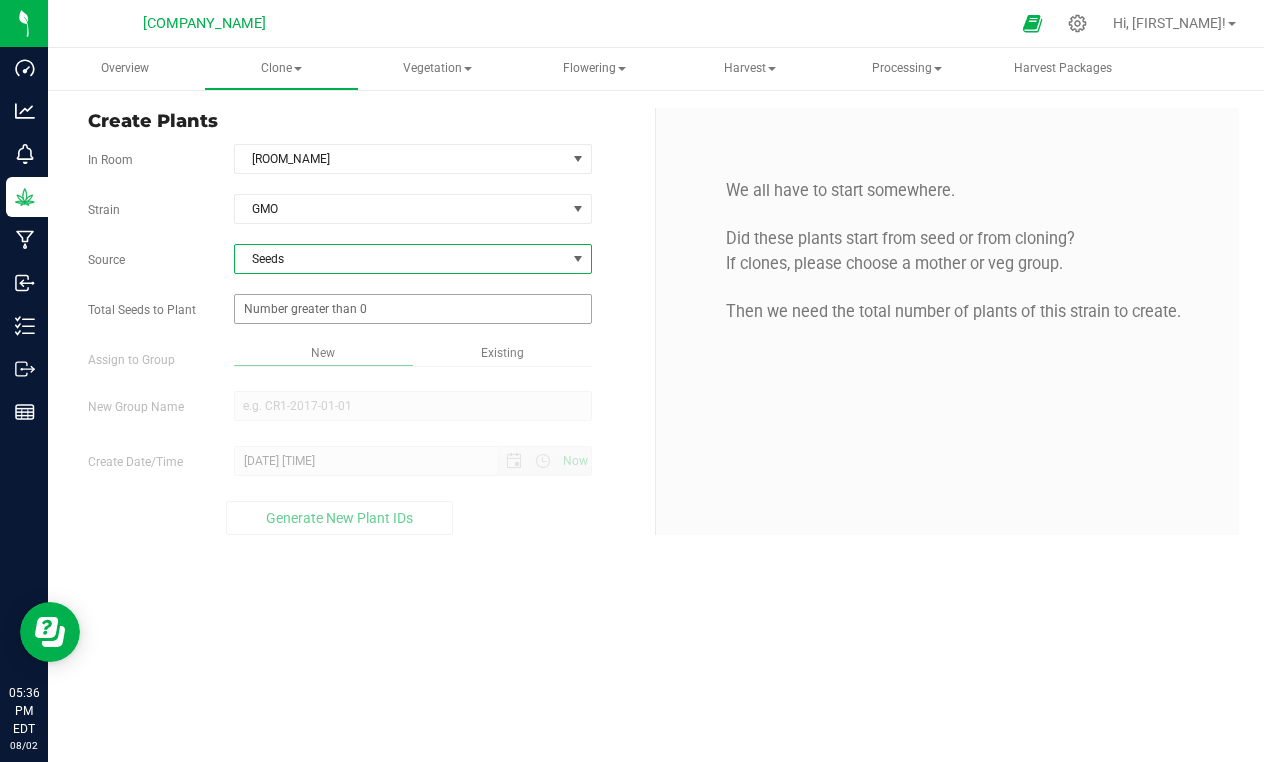 click at bounding box center (413, 309) 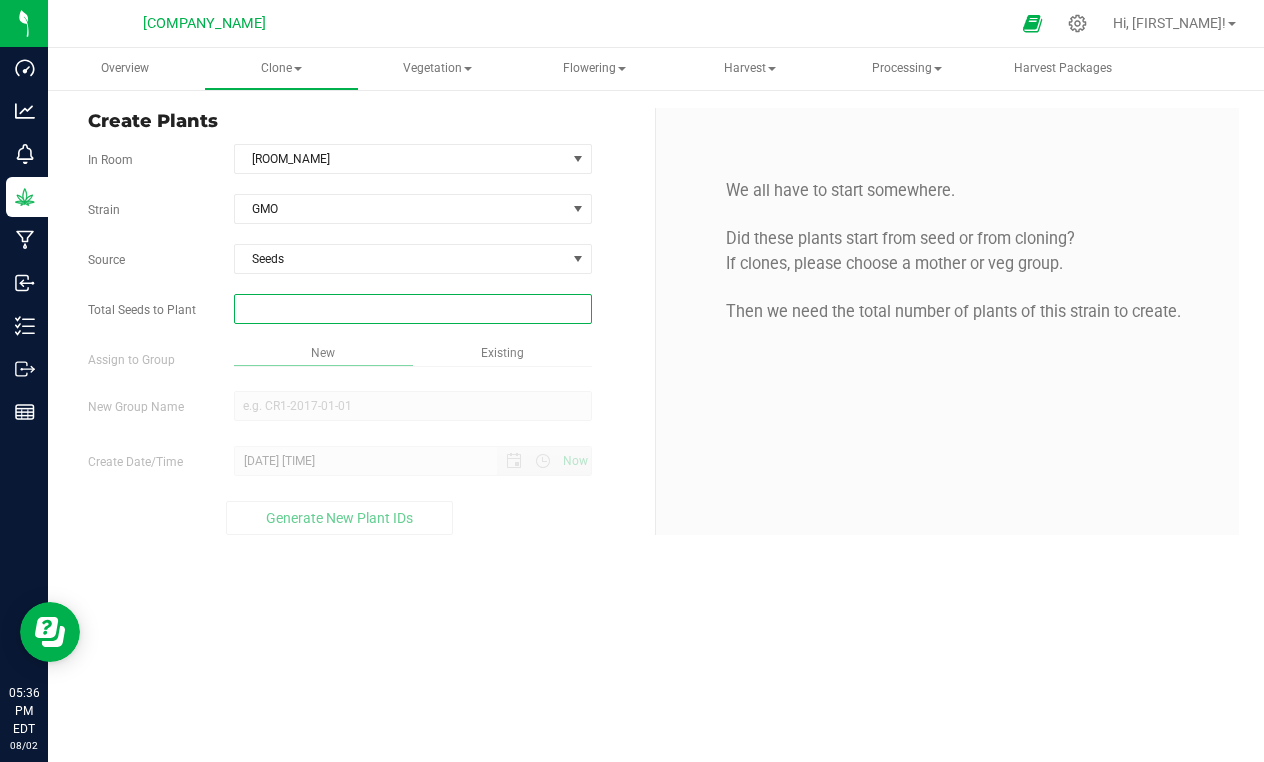 type on "1" 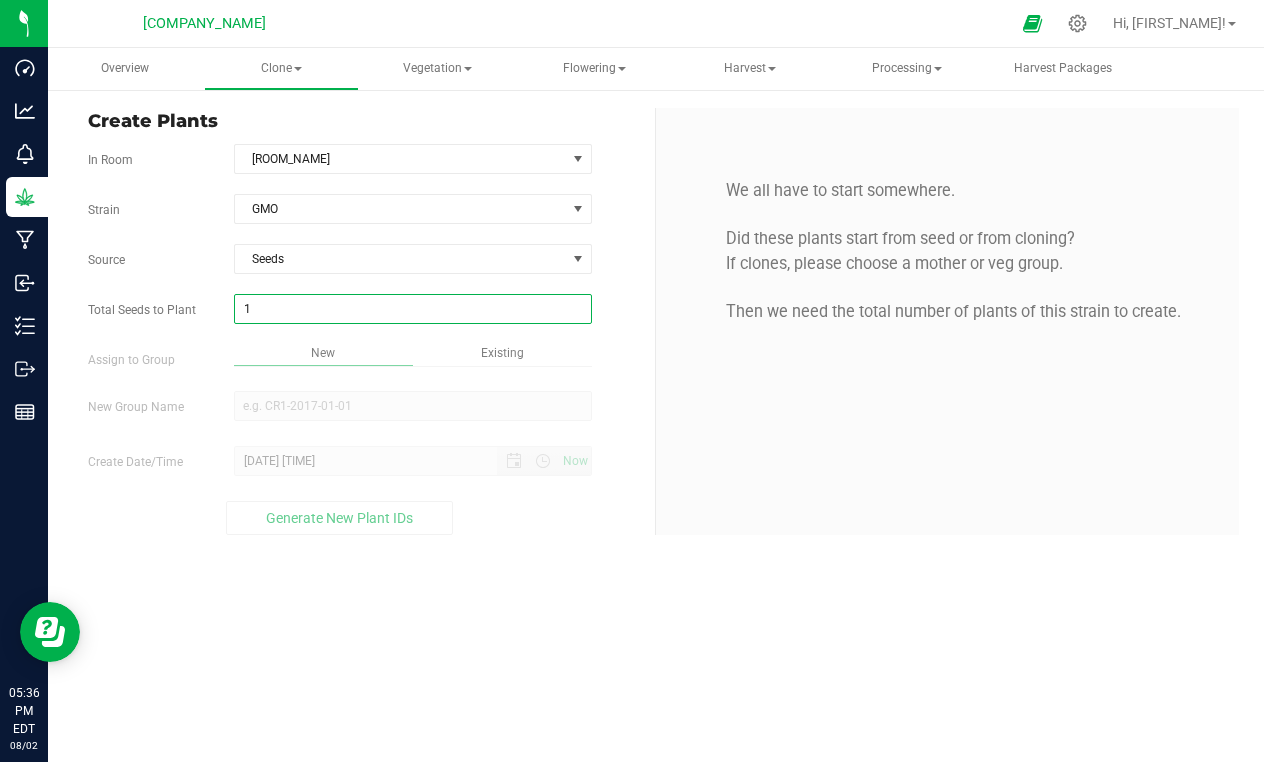 type on "1" 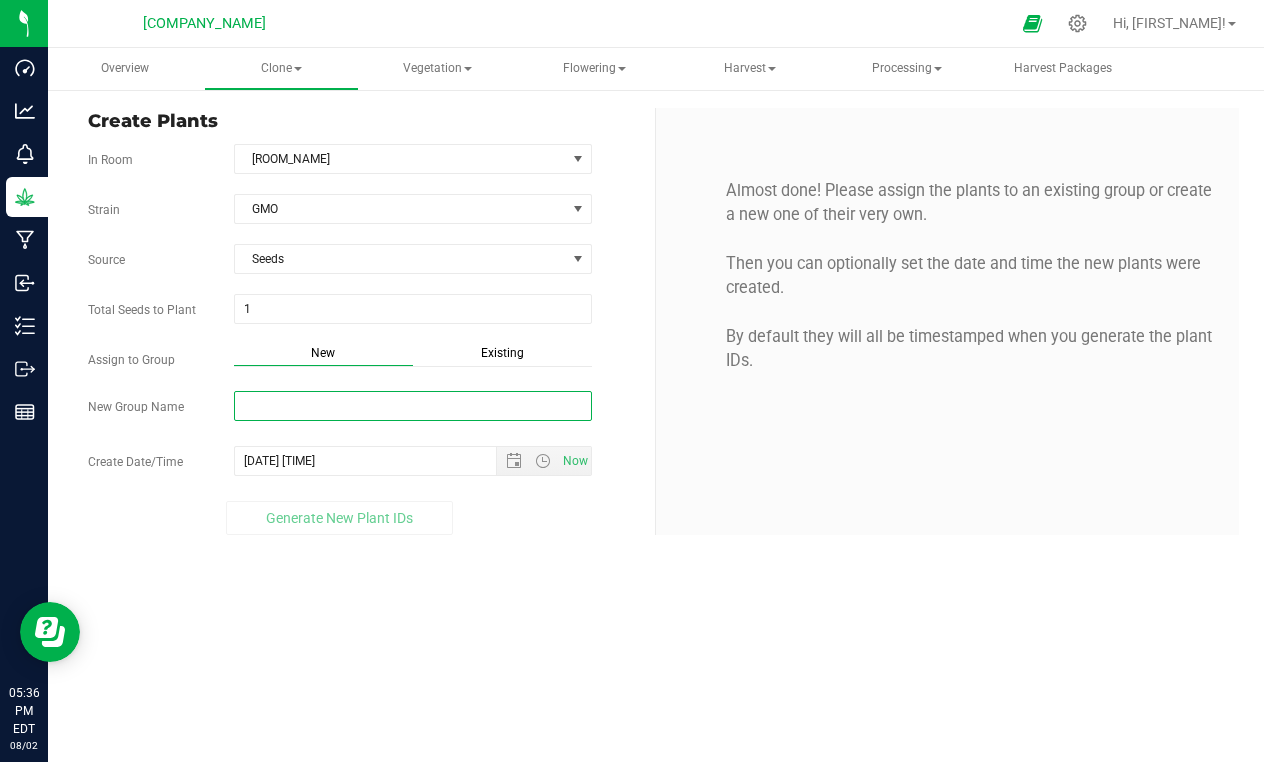click on "New Group Name" at bounding box center [413, 406] 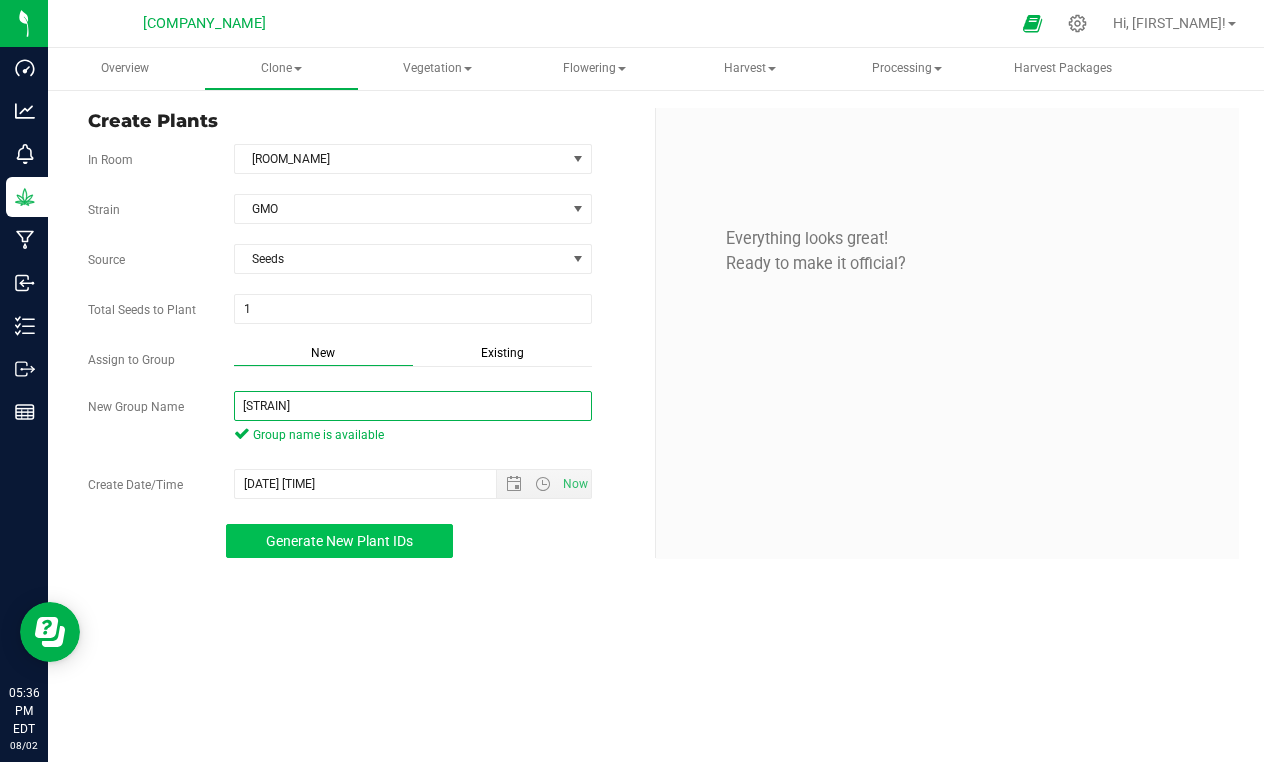 type on "[STRAIN]" 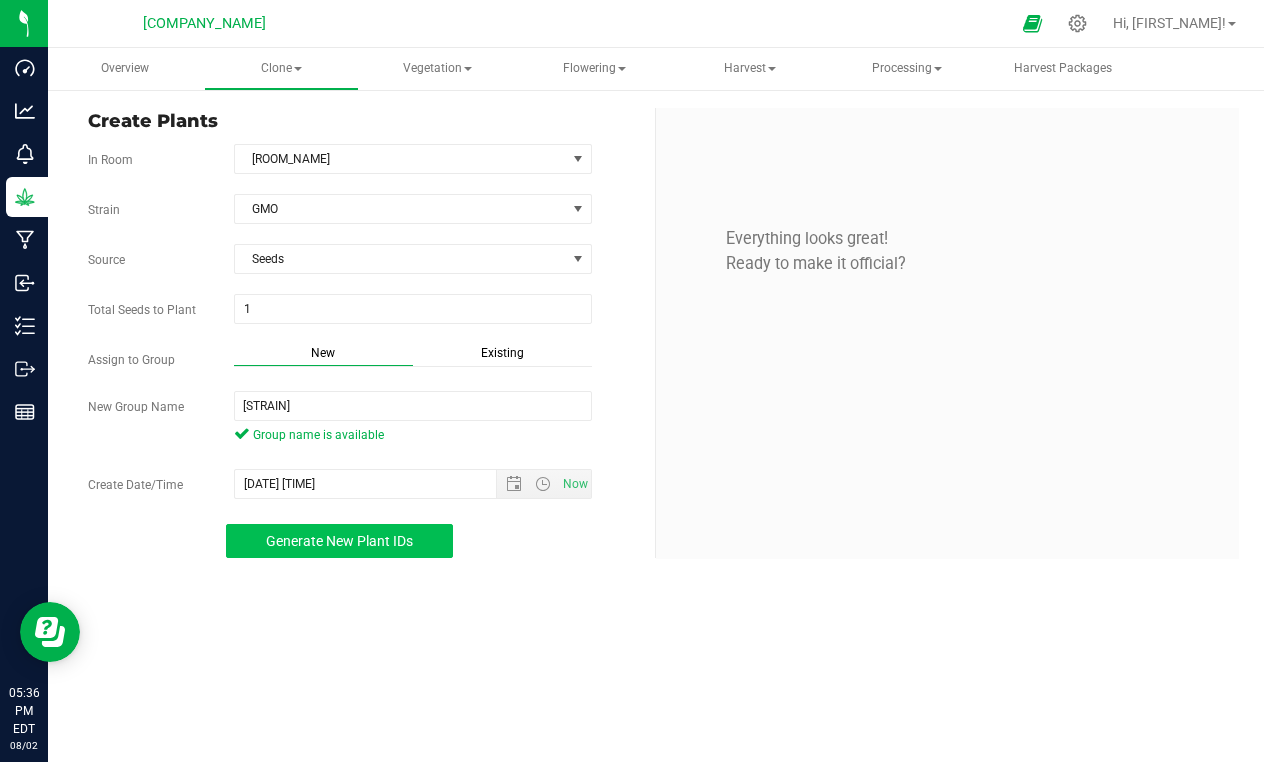 click on "Generate New Plant IDs" at bounding box center (339, 541) 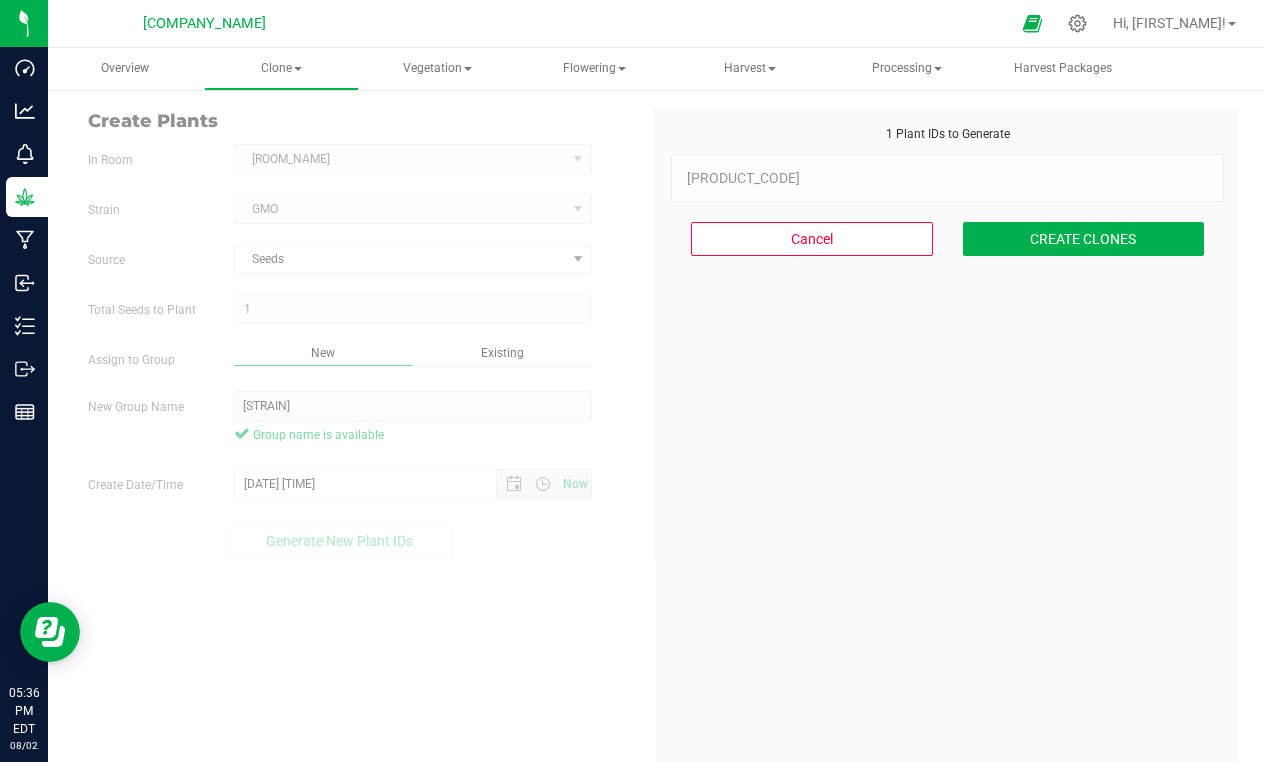 scroll, scrollTop: 60, scrollLeft: 0, axis: vertical 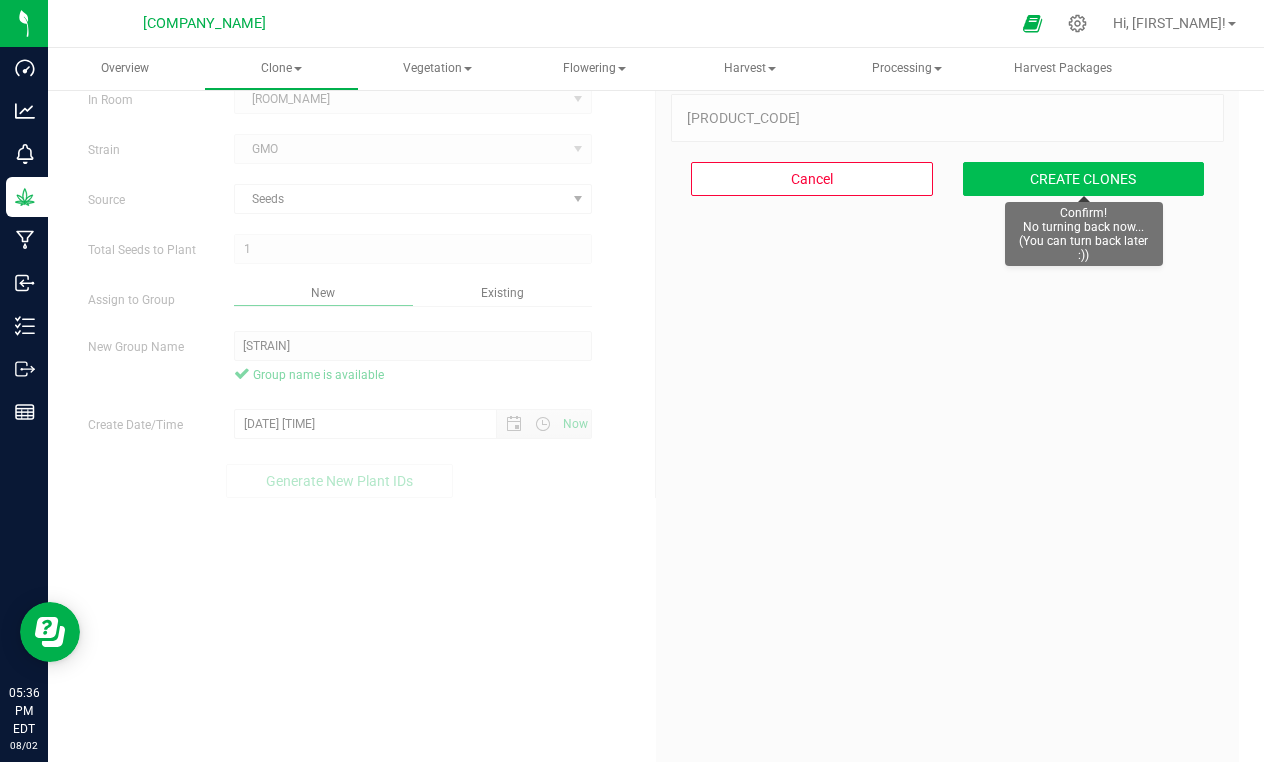 click on "CREATE CLONES" at bounding box center (1084, 179) 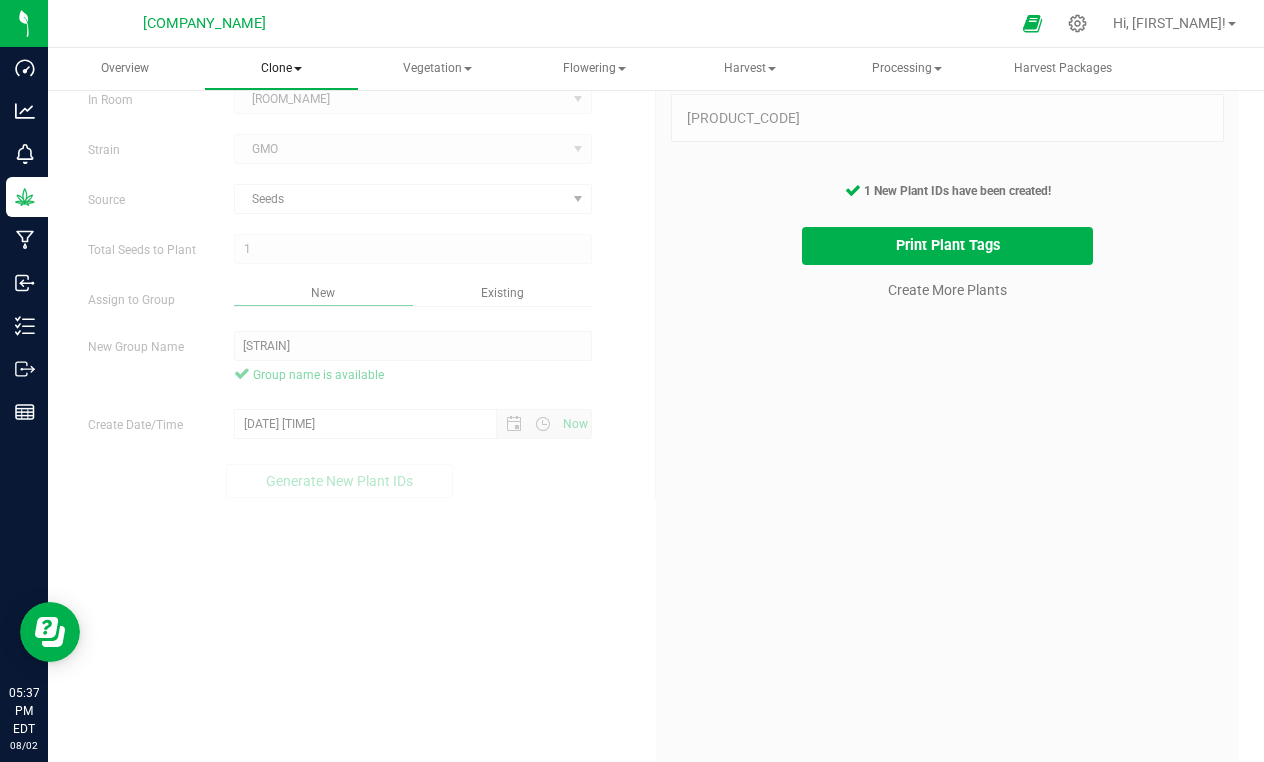 click on "Clone" at bounding box center [281, 69] 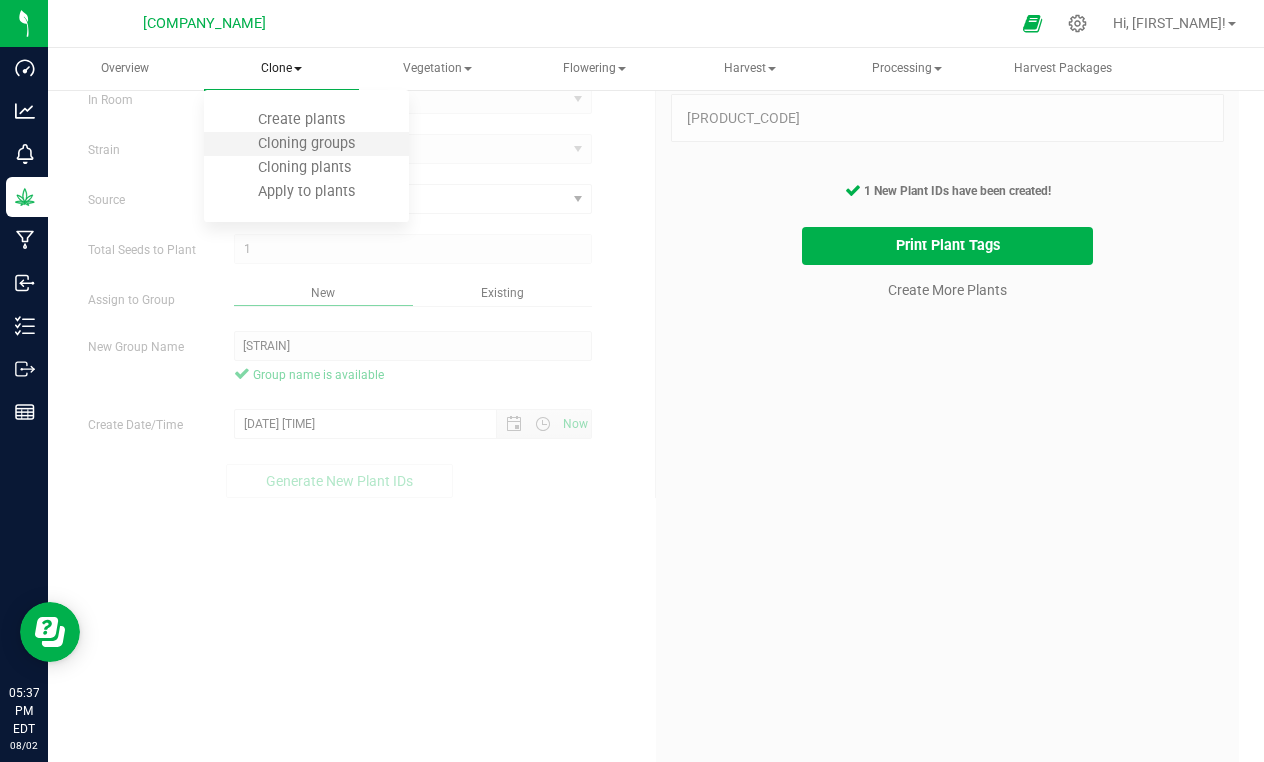 click on "Cloning groups" at bounding box center (306, 144) 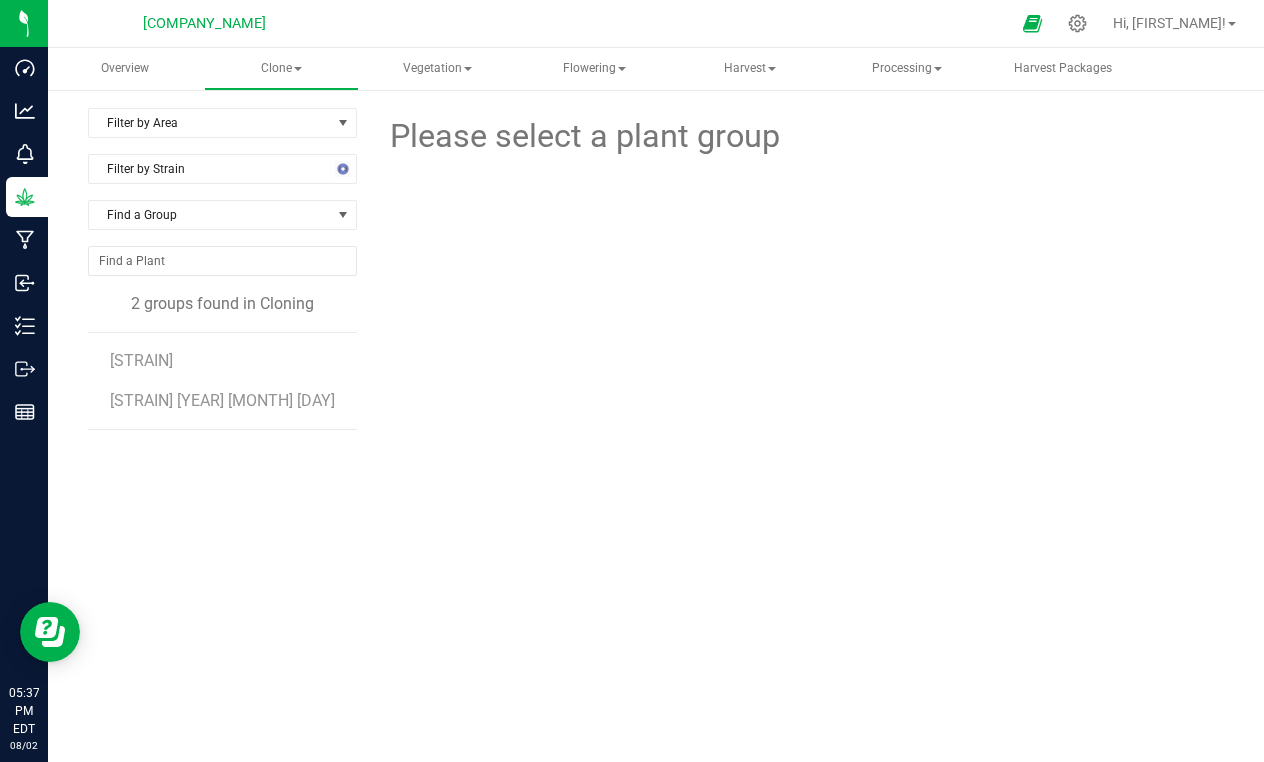 scroll, scrollTop: 0, scrollLeft: 0, axis: both 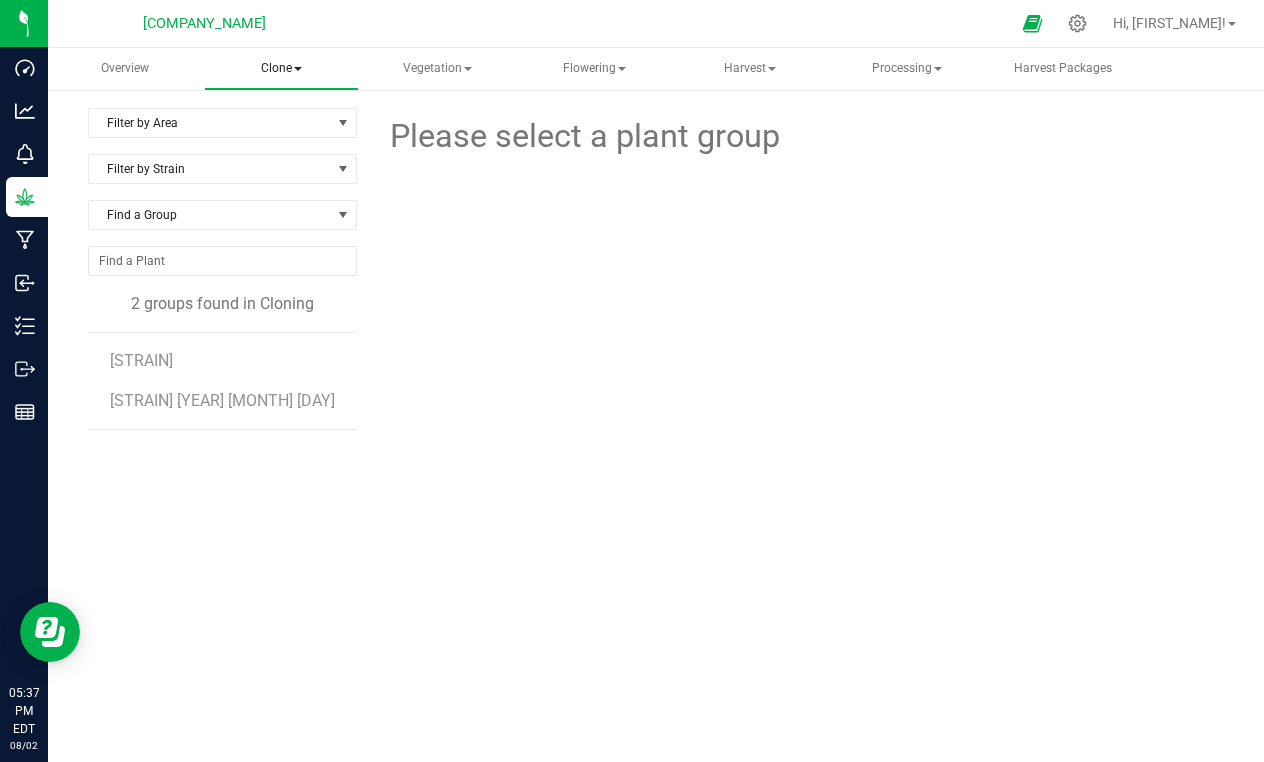 click on "Clone" at bounding box center (281, 69) 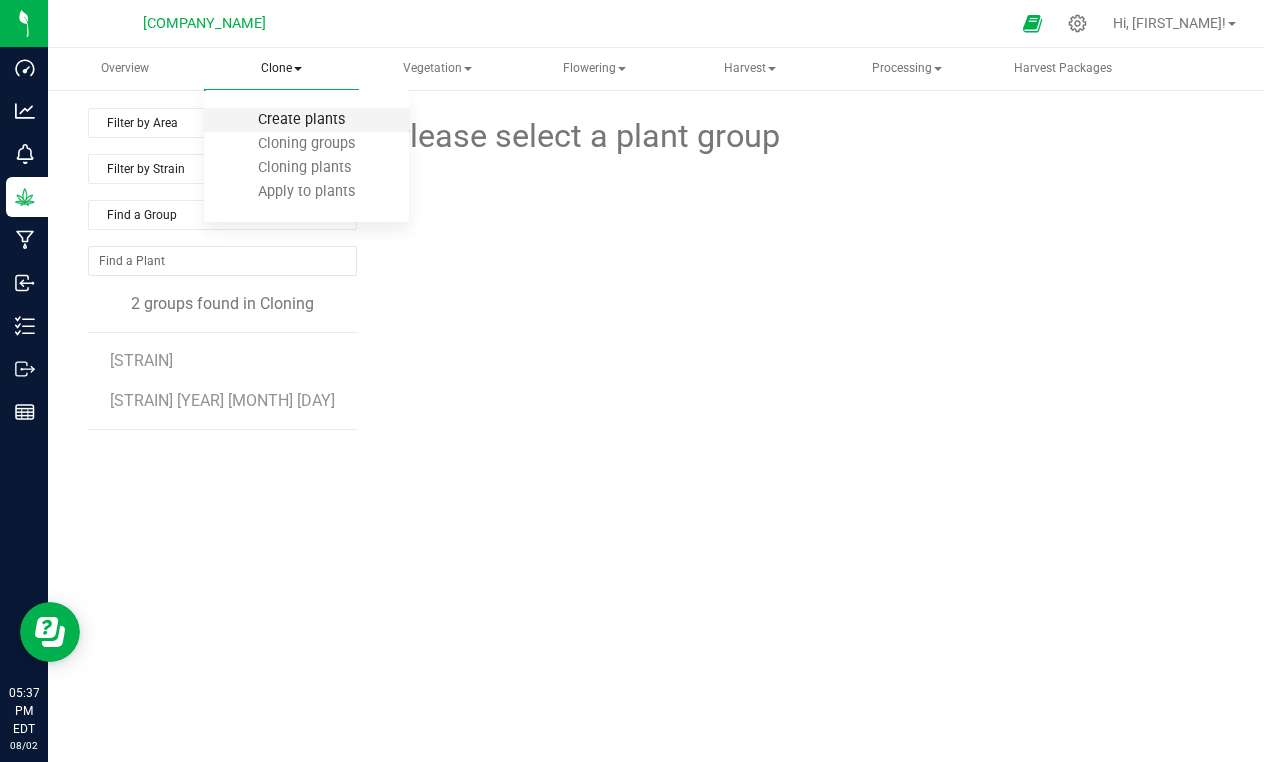 click on "Create plants" at bounding box center [301, 119] 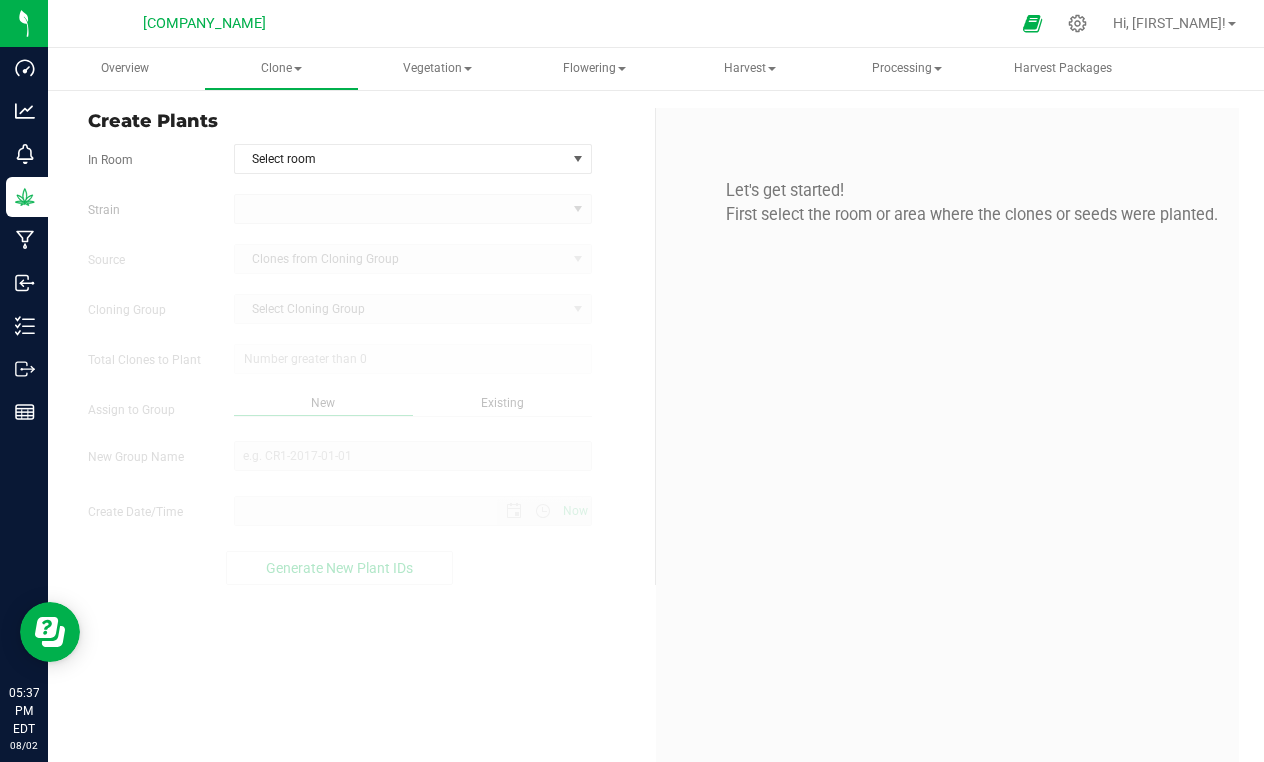 type on "[DATE] [TIME]" 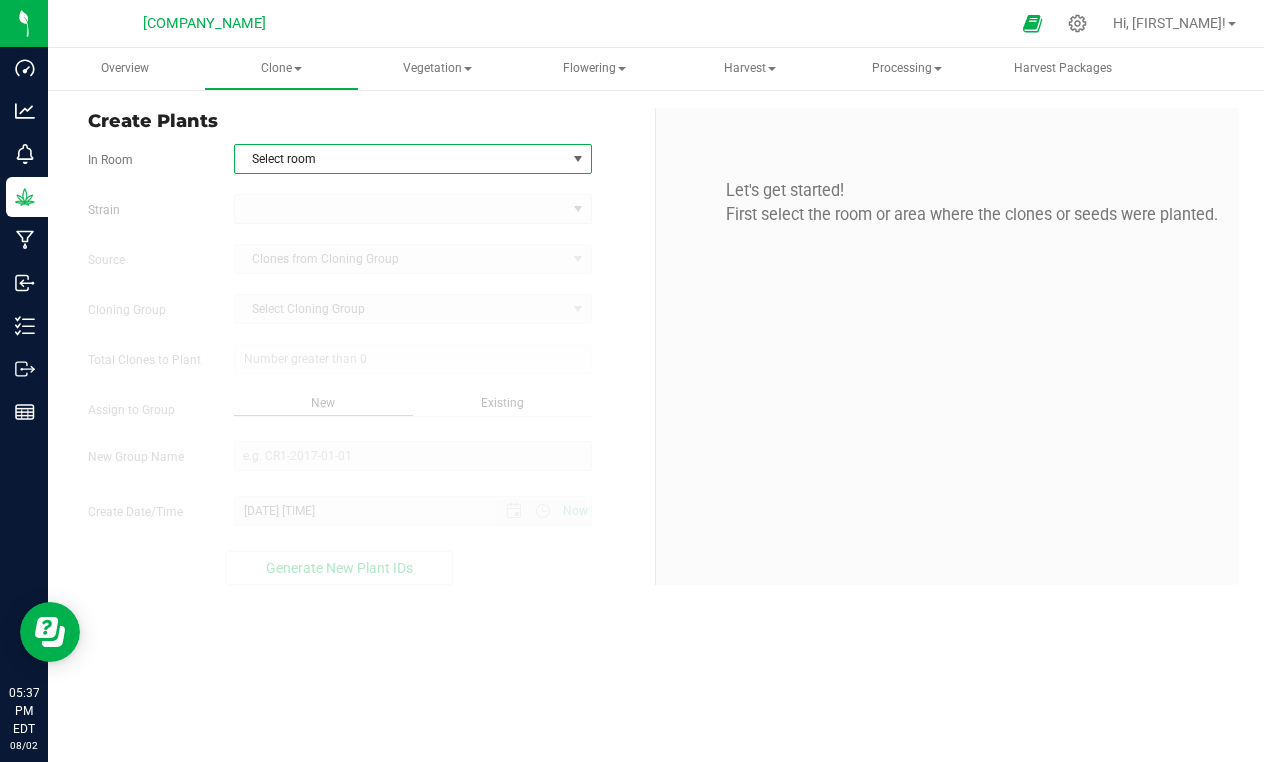 click on "Select room" at bounding box center [400, 159] 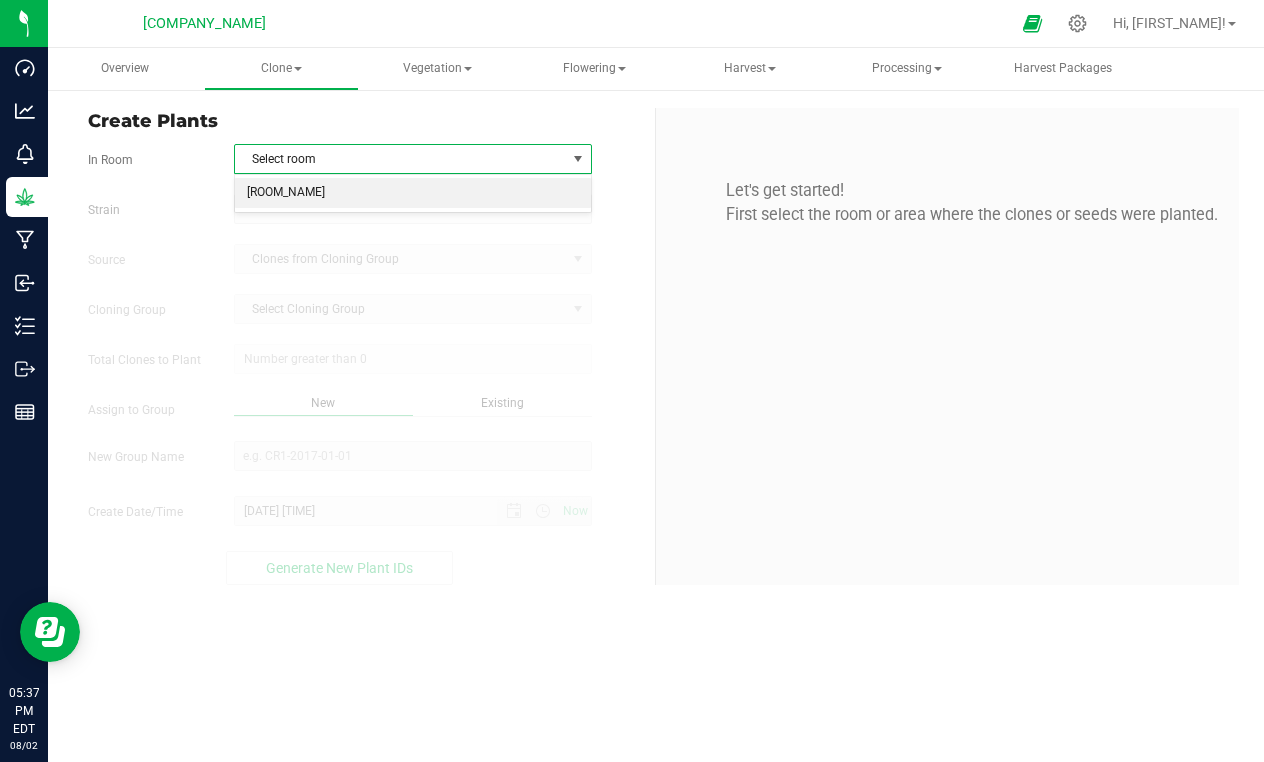 click on "[ROOM_NAME]" at bounding box center (413, 193) 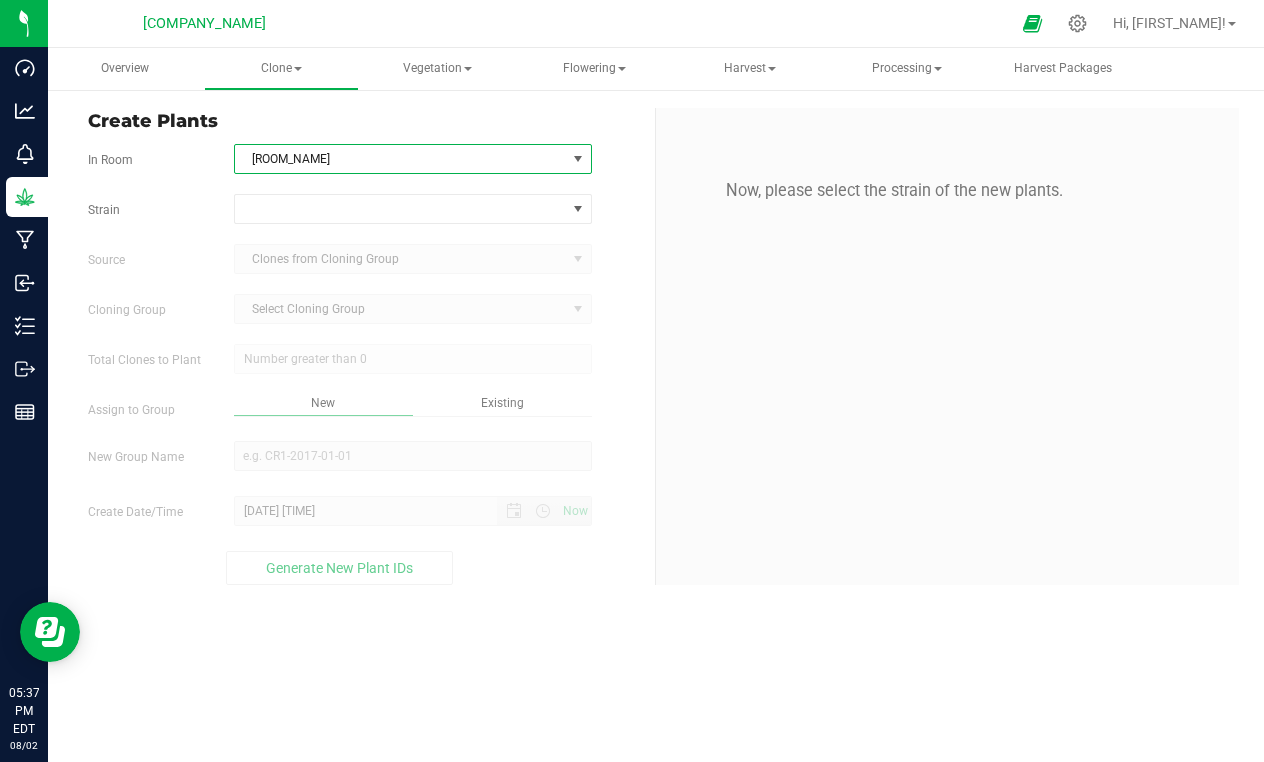 click on "Clones from Cloning Group" at bounding box center [413, 259] 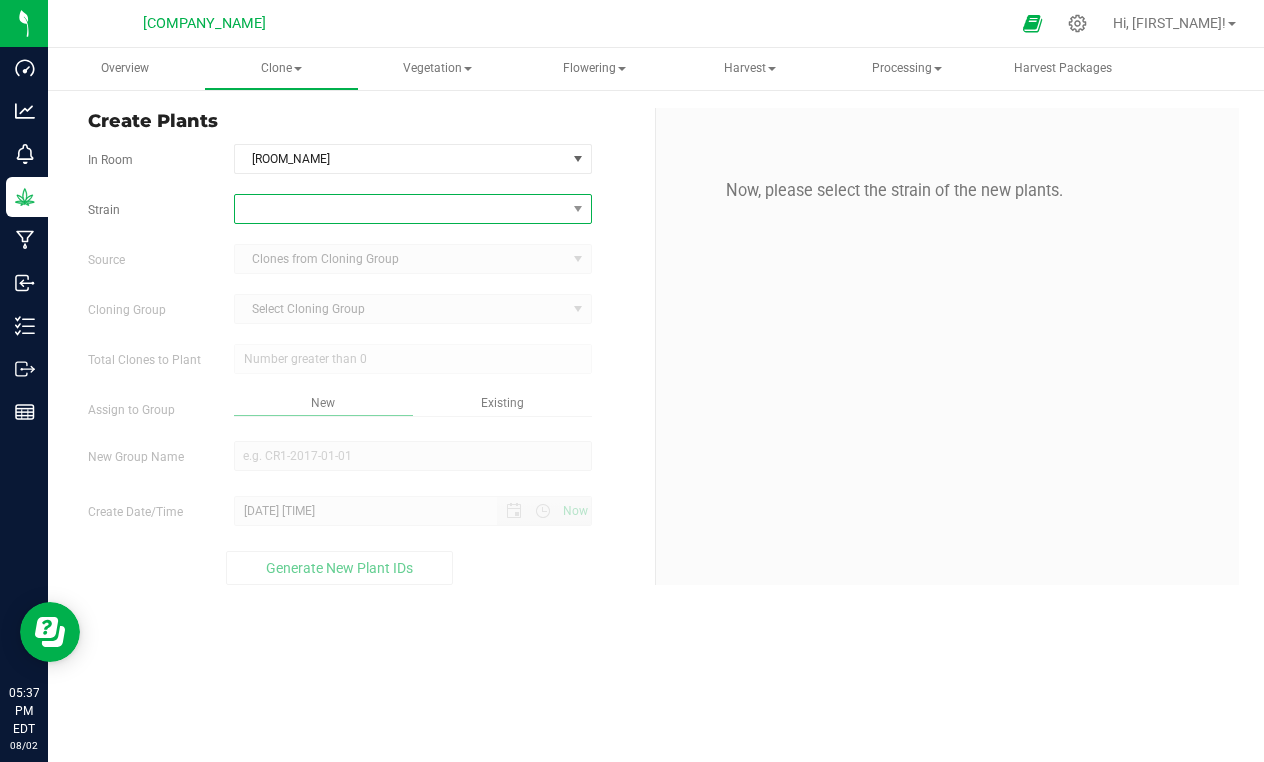click at bounding box center [400, 209] 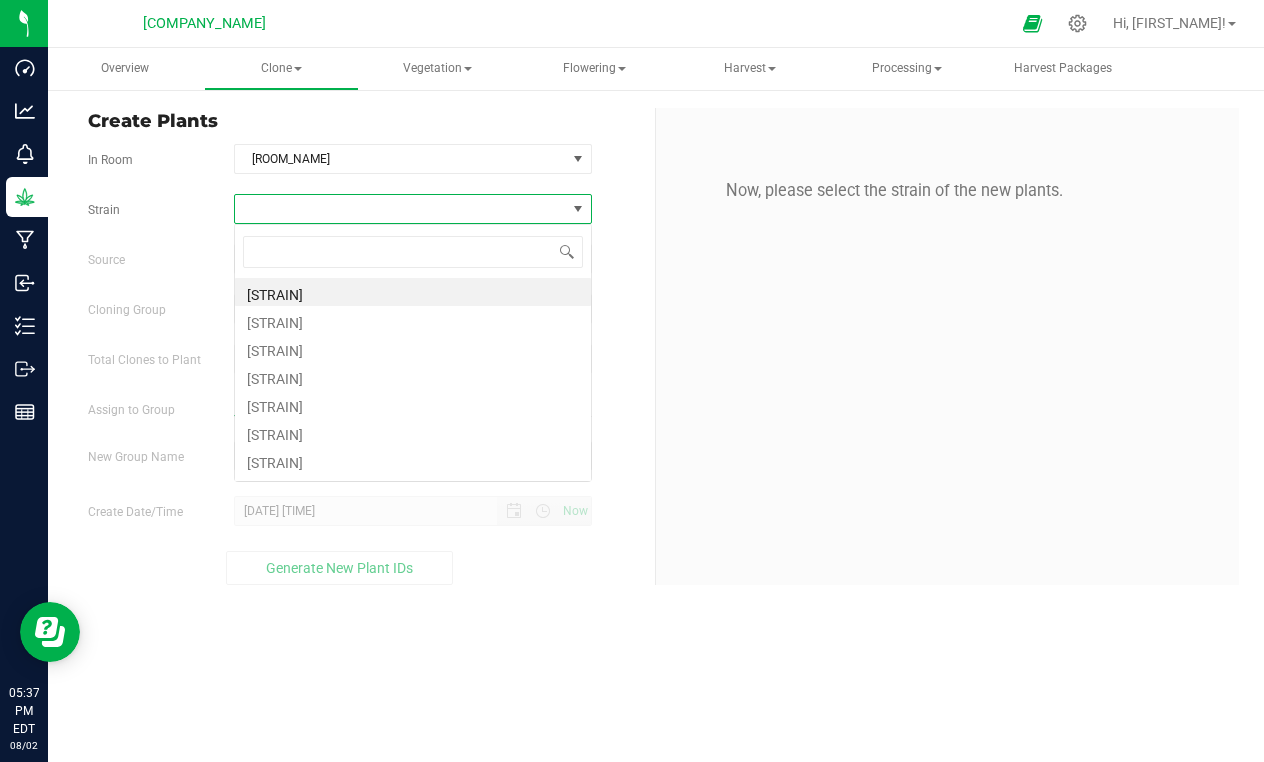 scroll, scrollTop: 99970, scrollLeft: 99642, axis: both 